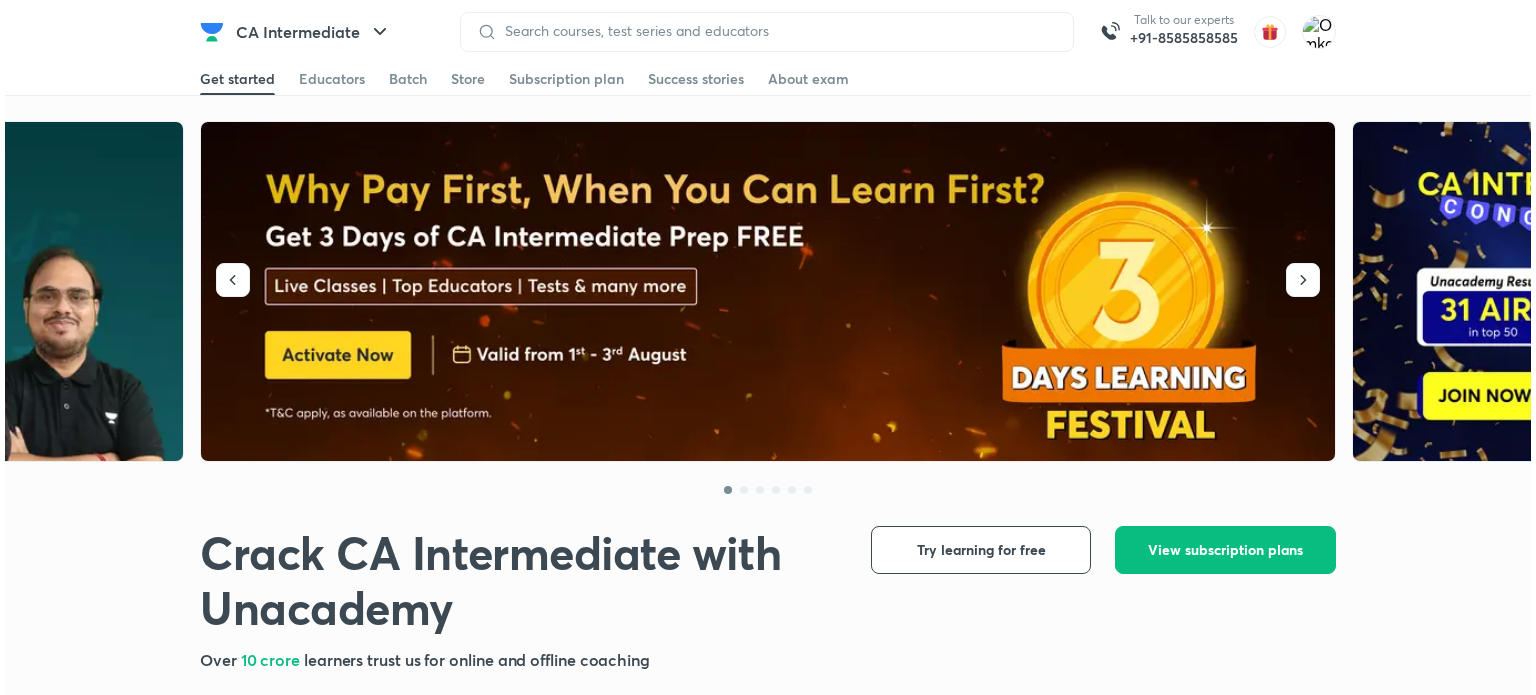 scroll, scrollTop: 0, scrollLeft: 0, axis: both 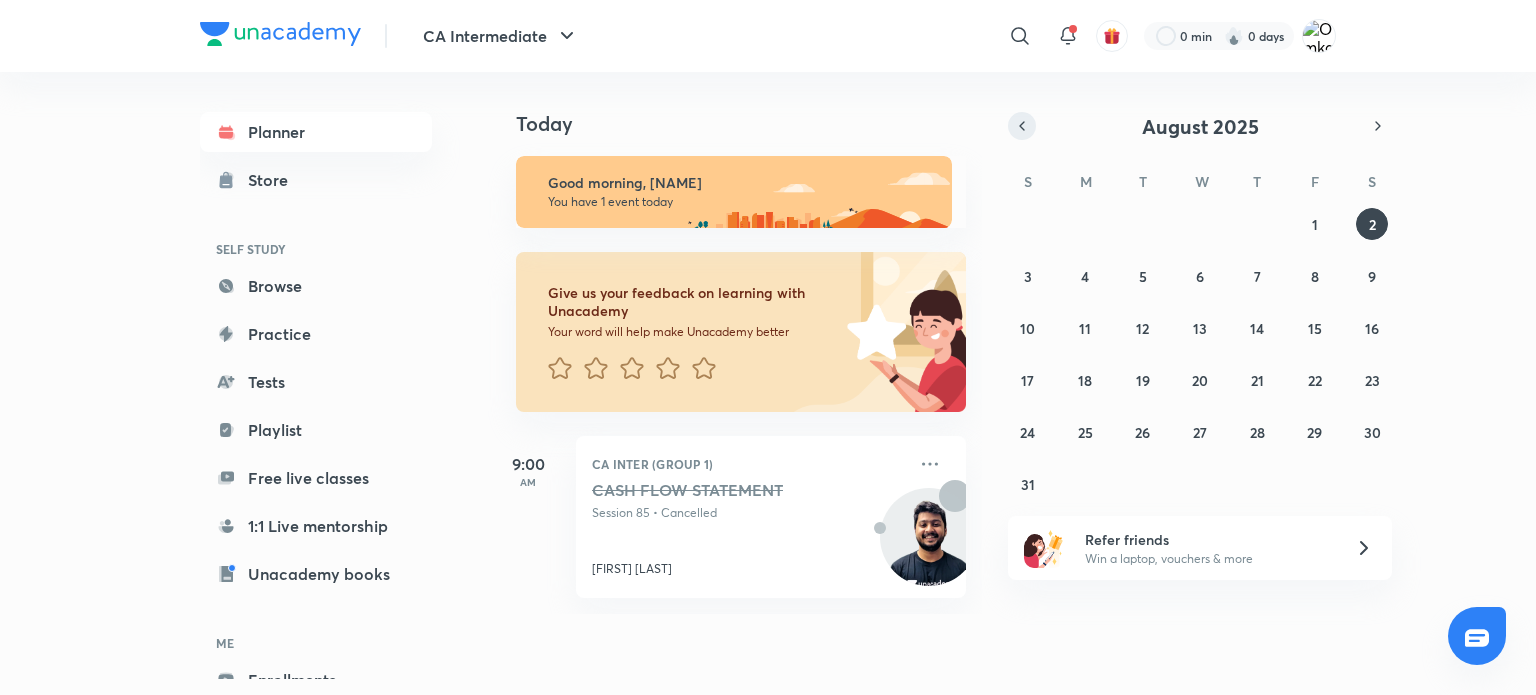 click at bounding box center (1022, 126) 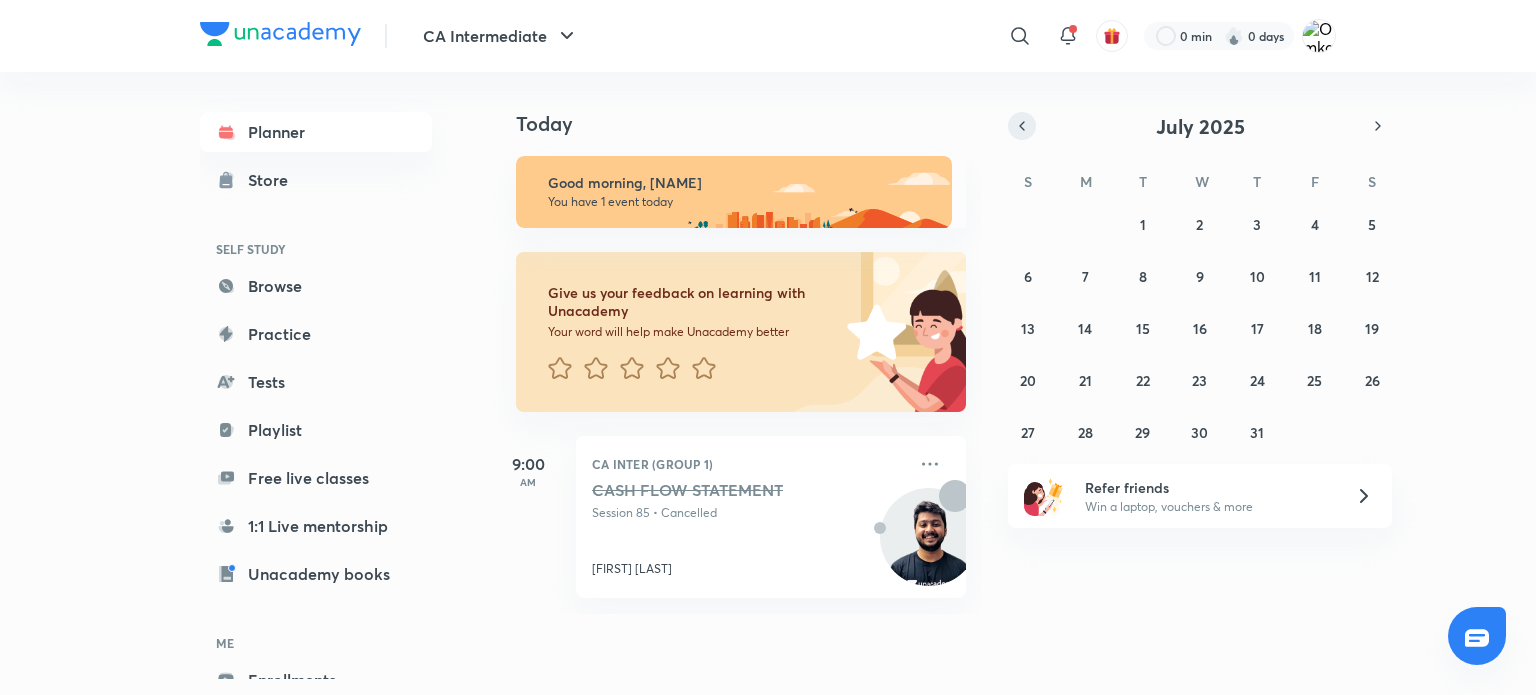 click at bounding box center (1022, 126) 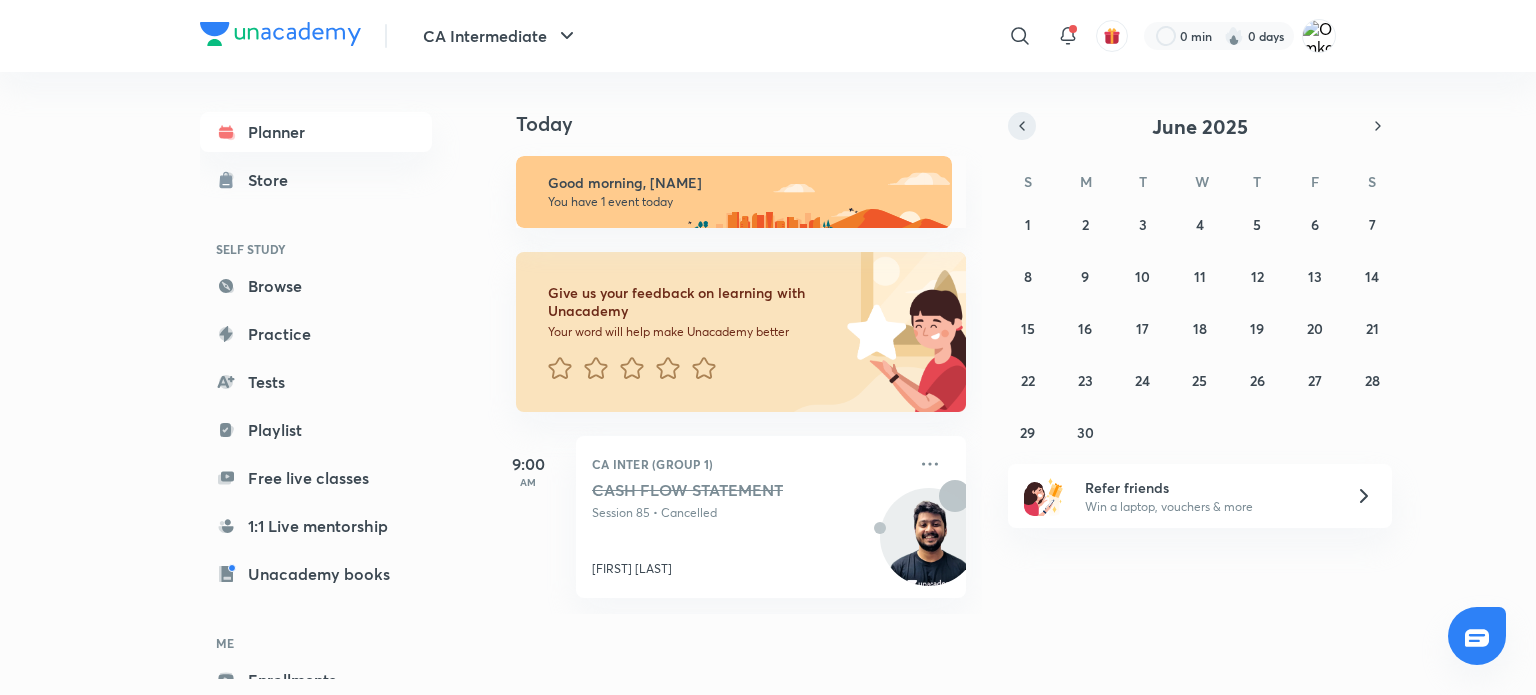 click at bounding box center (1022, 126) 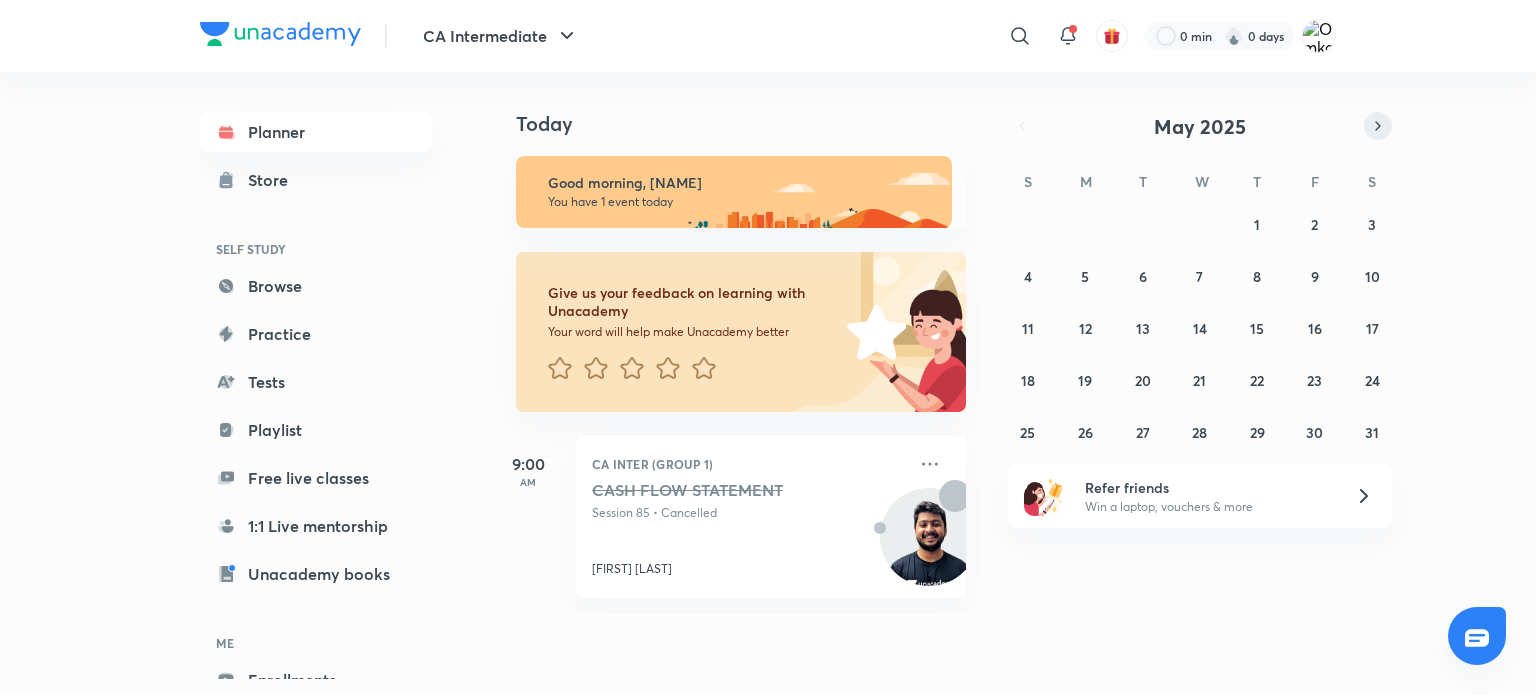 click 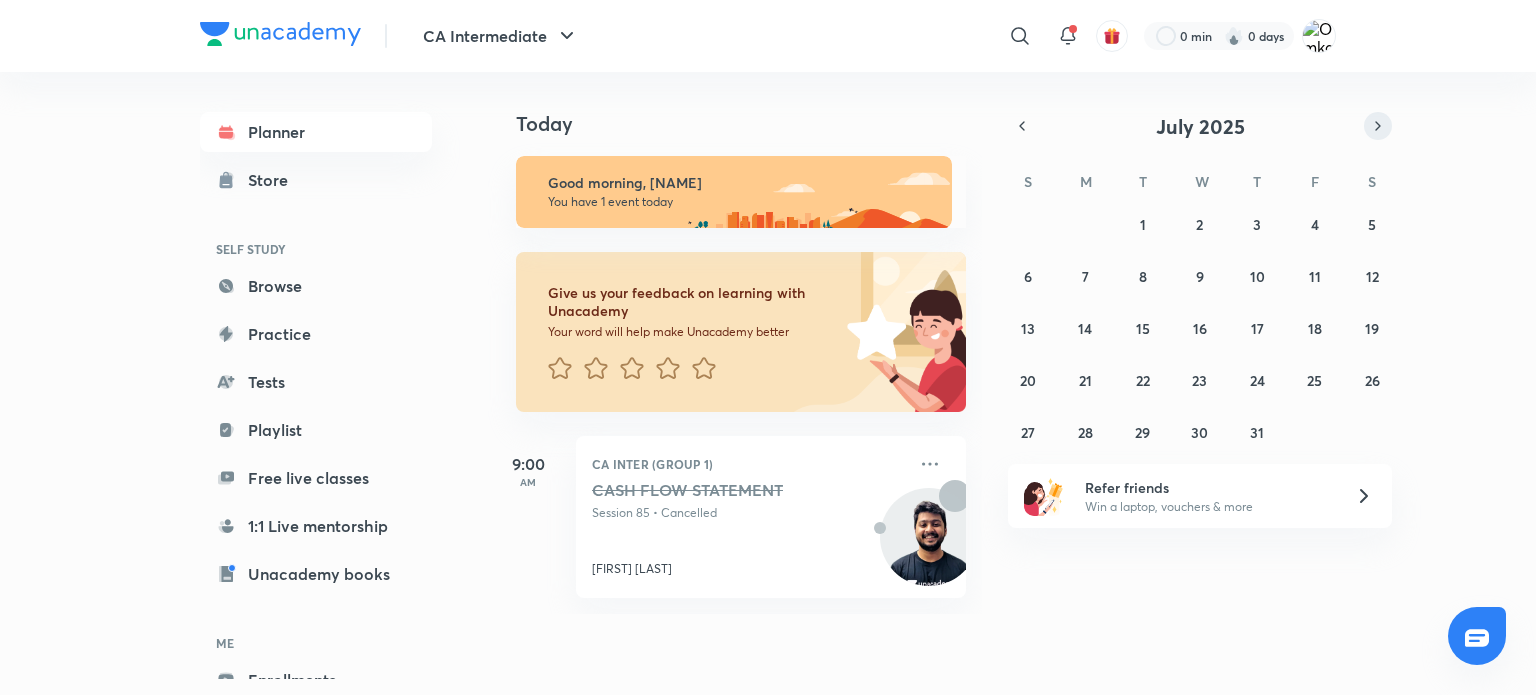 click 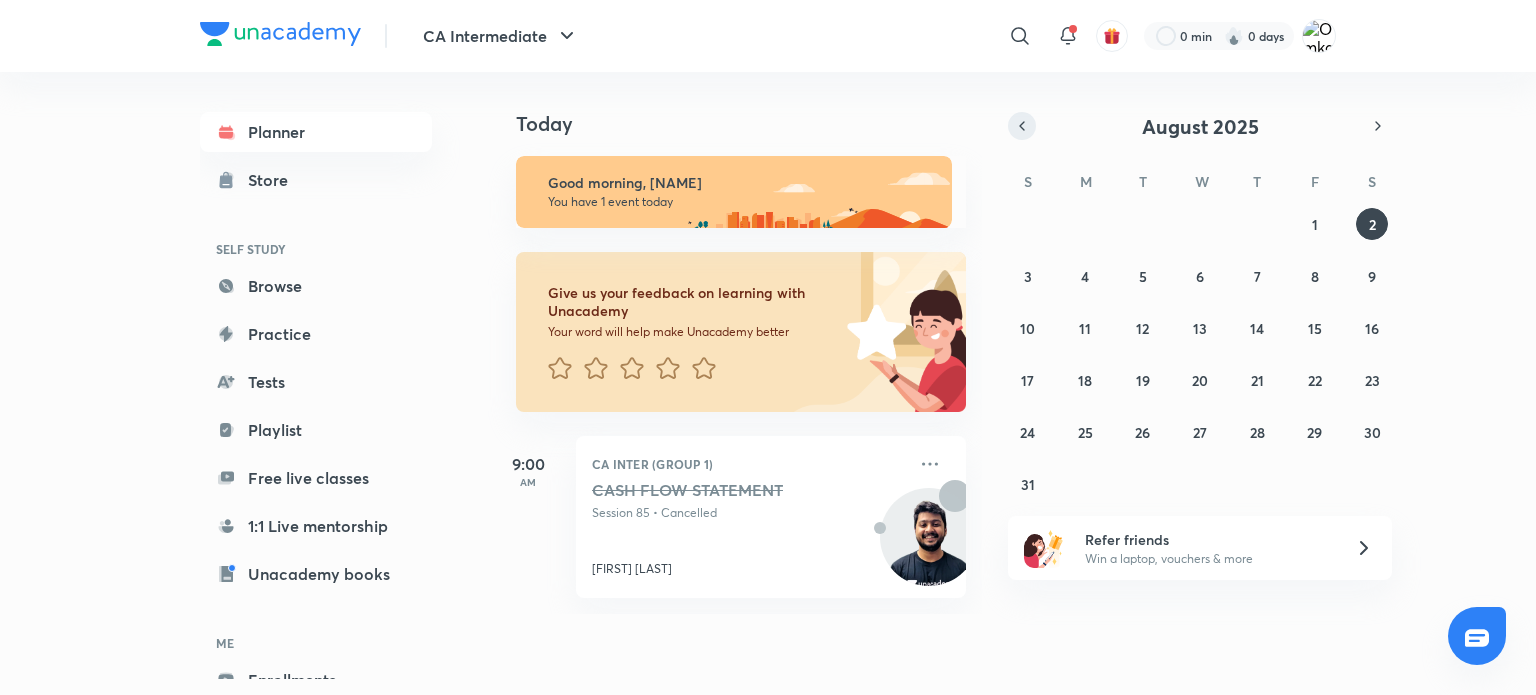 click 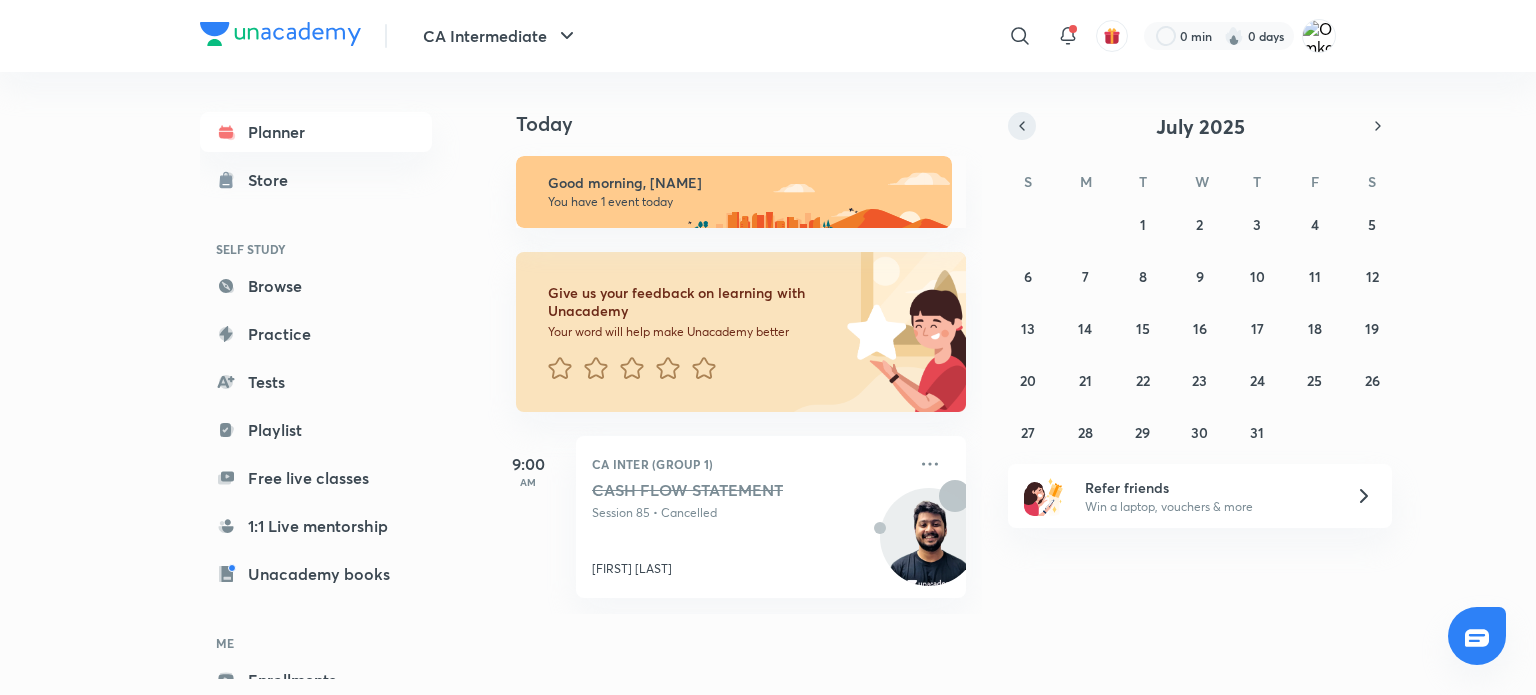 click 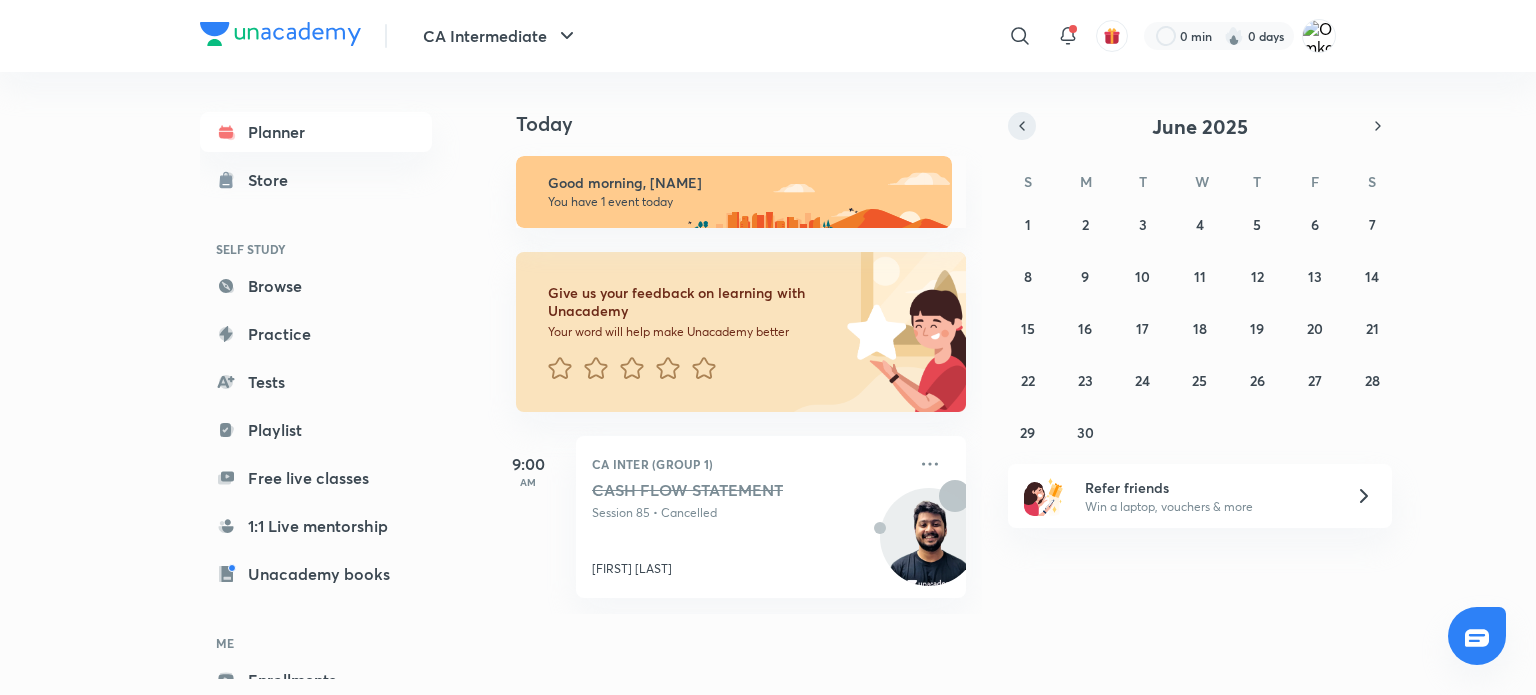 click 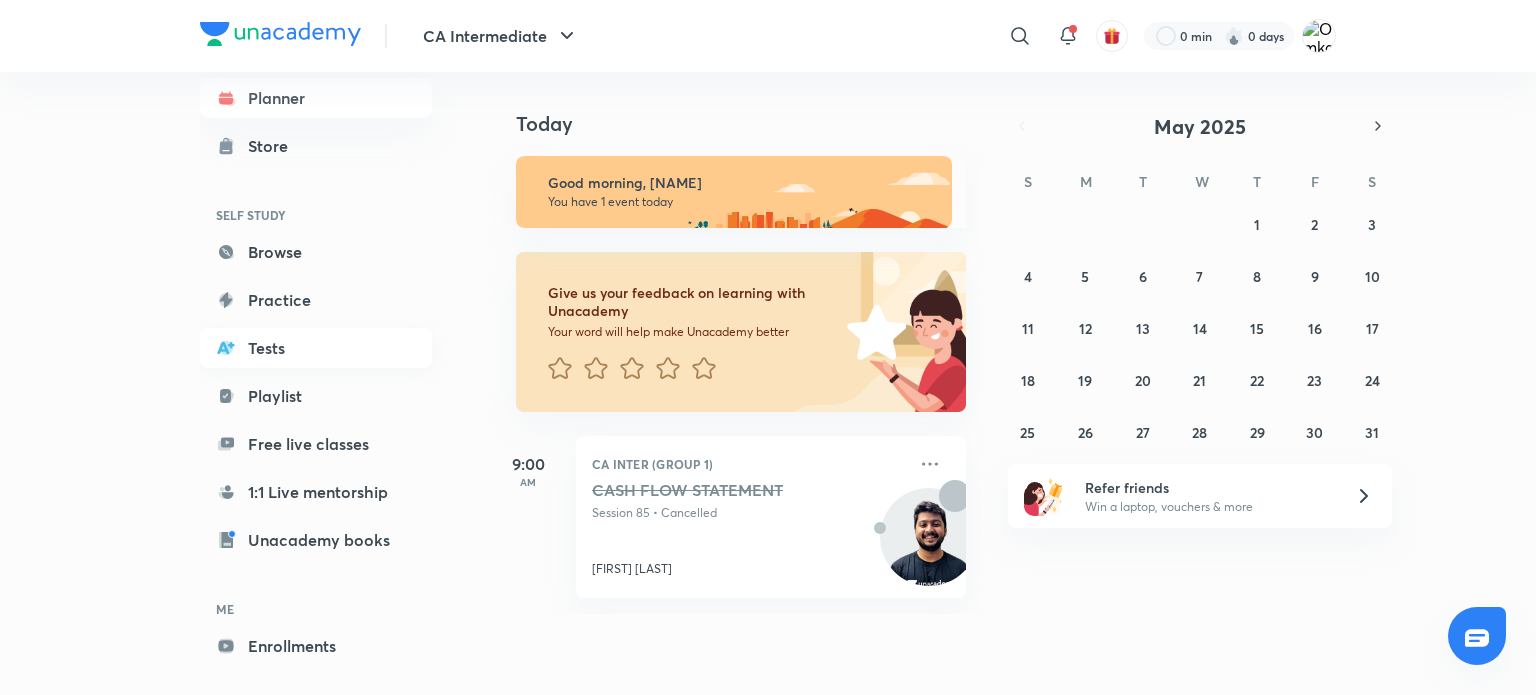 scroll, scrollTop: 32, scrollLeft: 0, axis: vertical 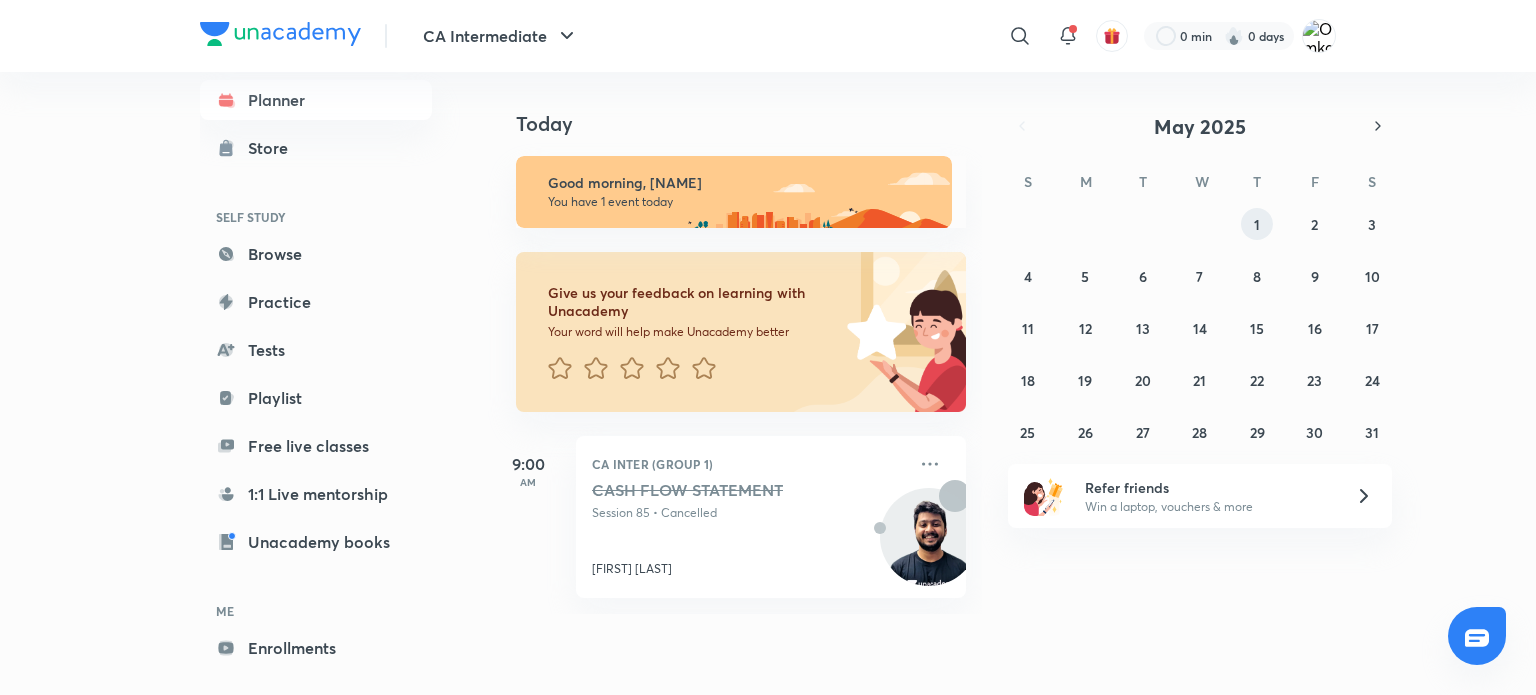 click on "1" at bounding box center (1257, 224) 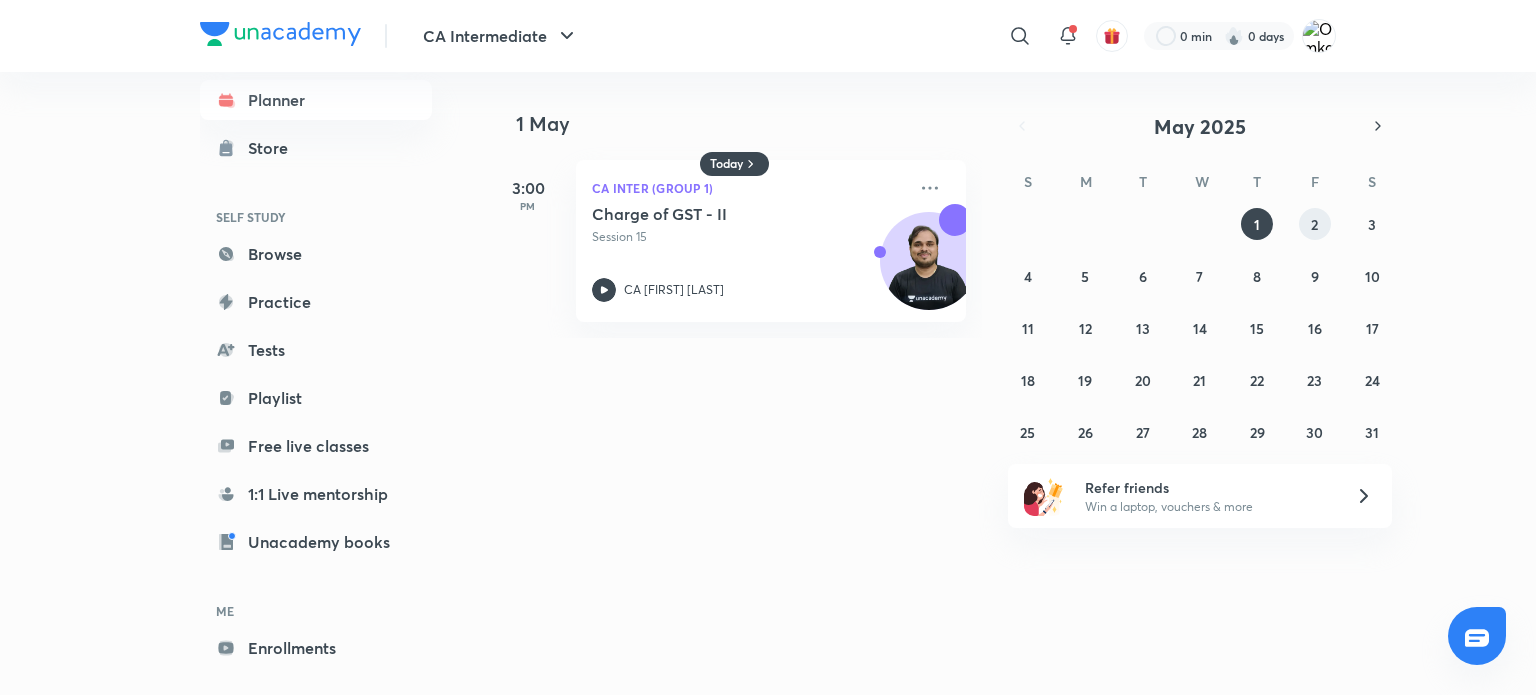 click on "2" at bounding box center [1315, 224] 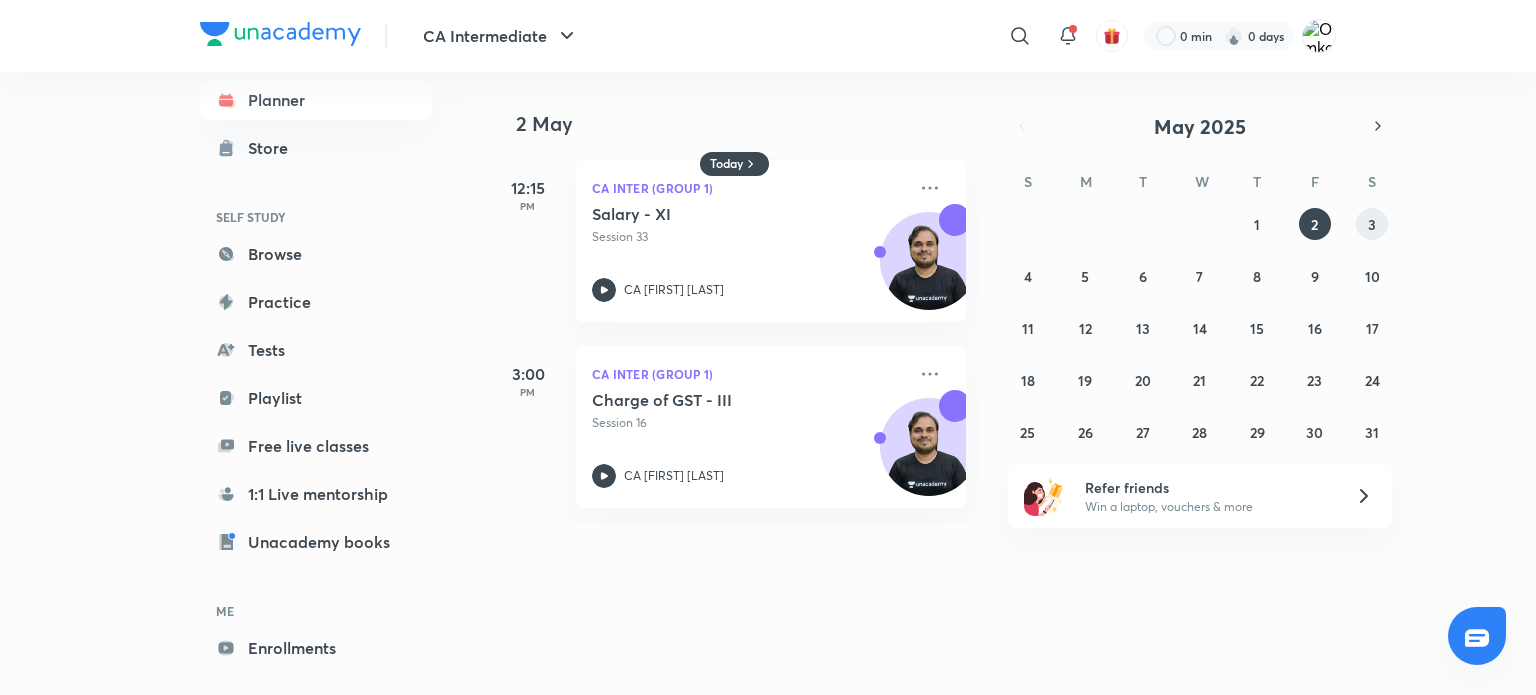 click on "3" at bounding box center [1372, 224] 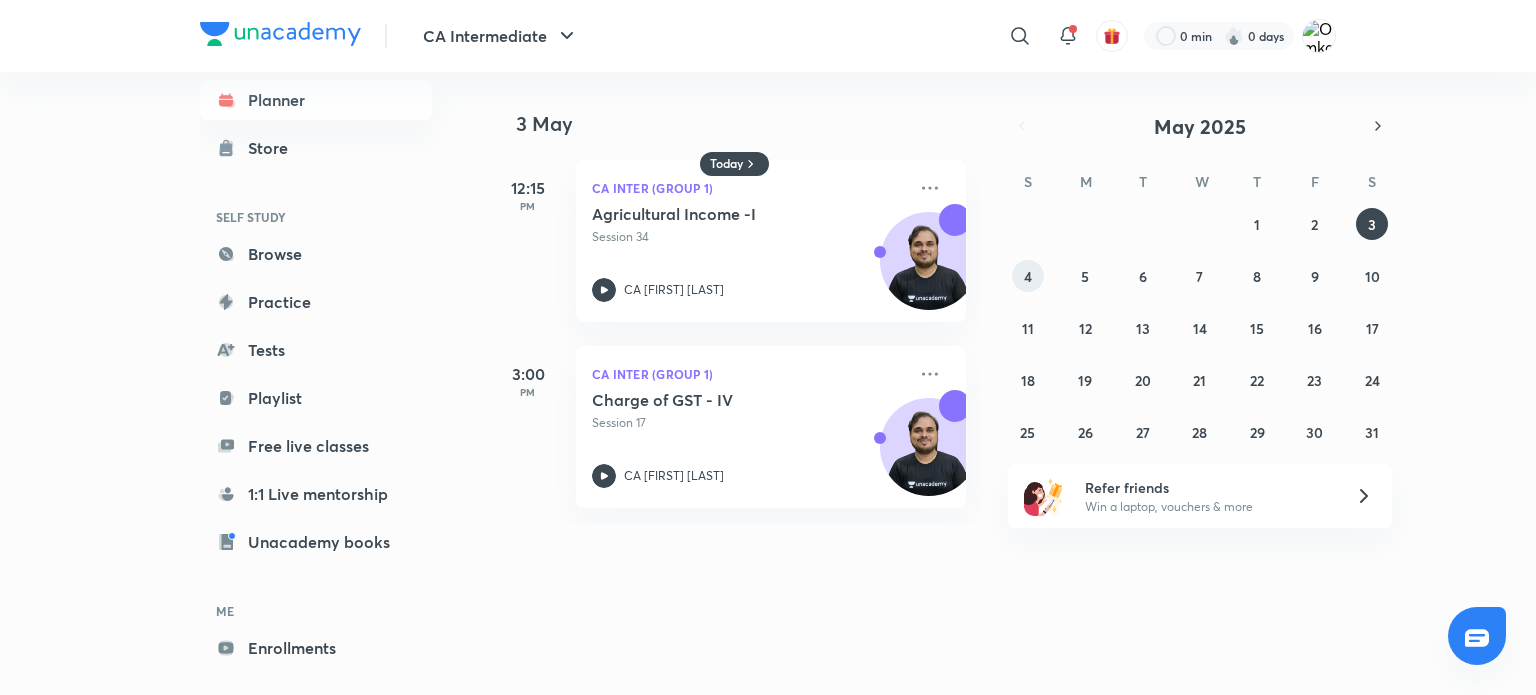click on "4" at bounding box center [1028, 276] 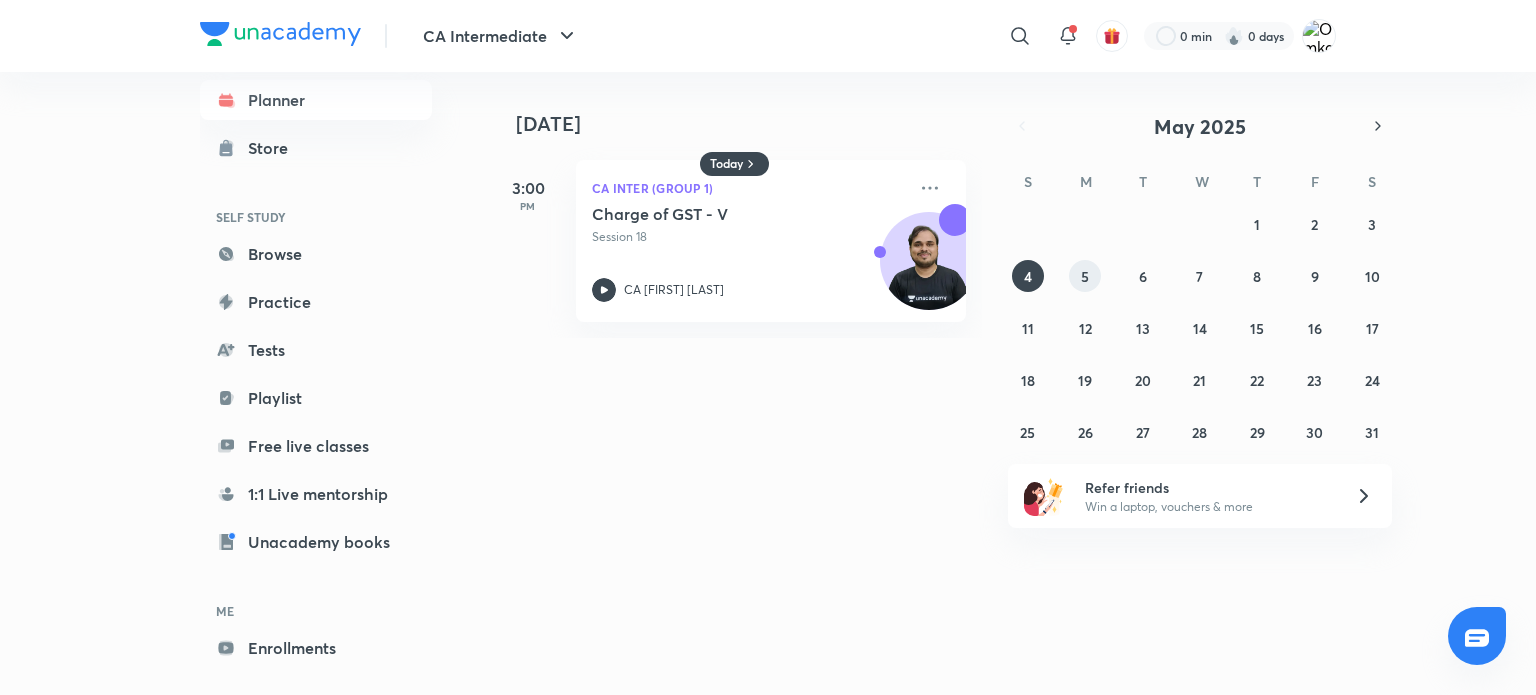 click on "5" at bounding box center [1085, 276] 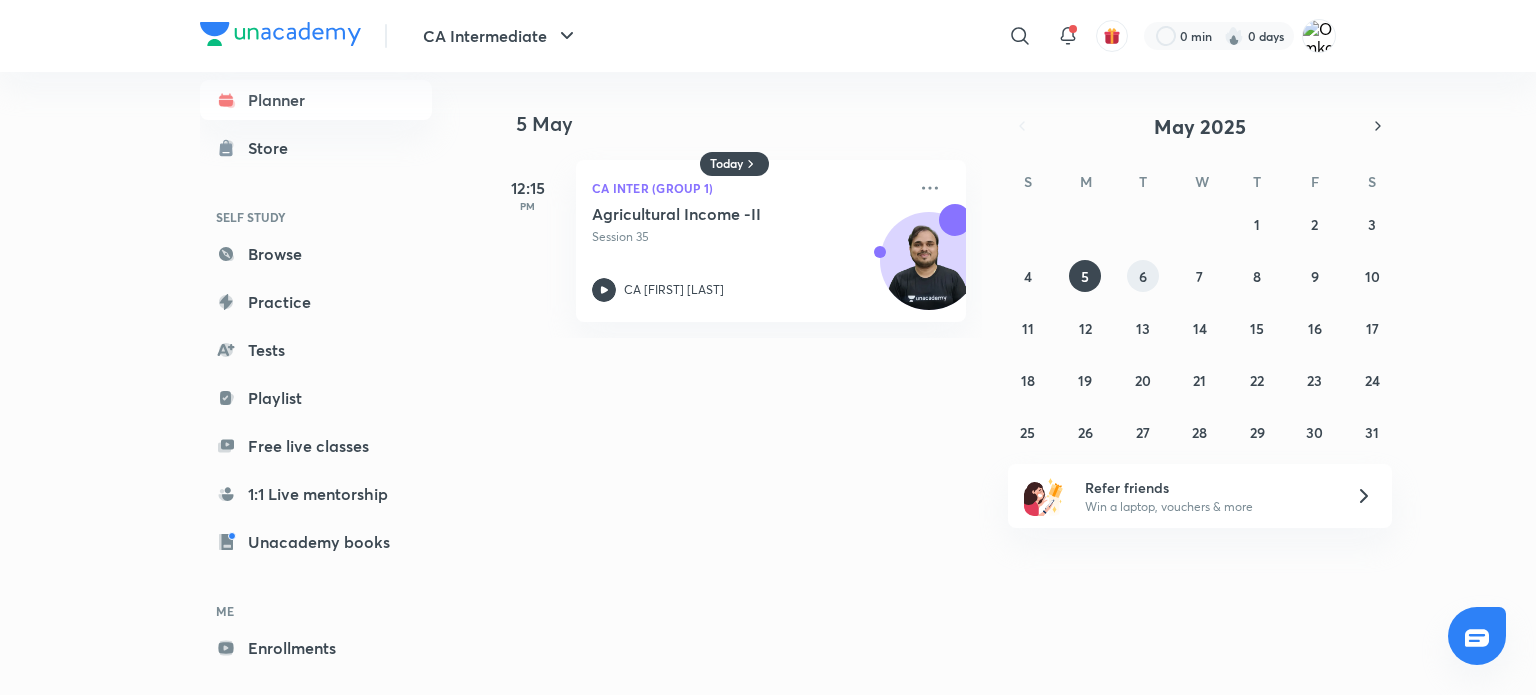 click on "27 28 29 30 1 2 3 4 5 6 7 8 9 10 11 12 13 14 15 16 17 18 19 20 21 22 23 24 25 26 27 28 29 30 31" at bounding box center (1200, 328) 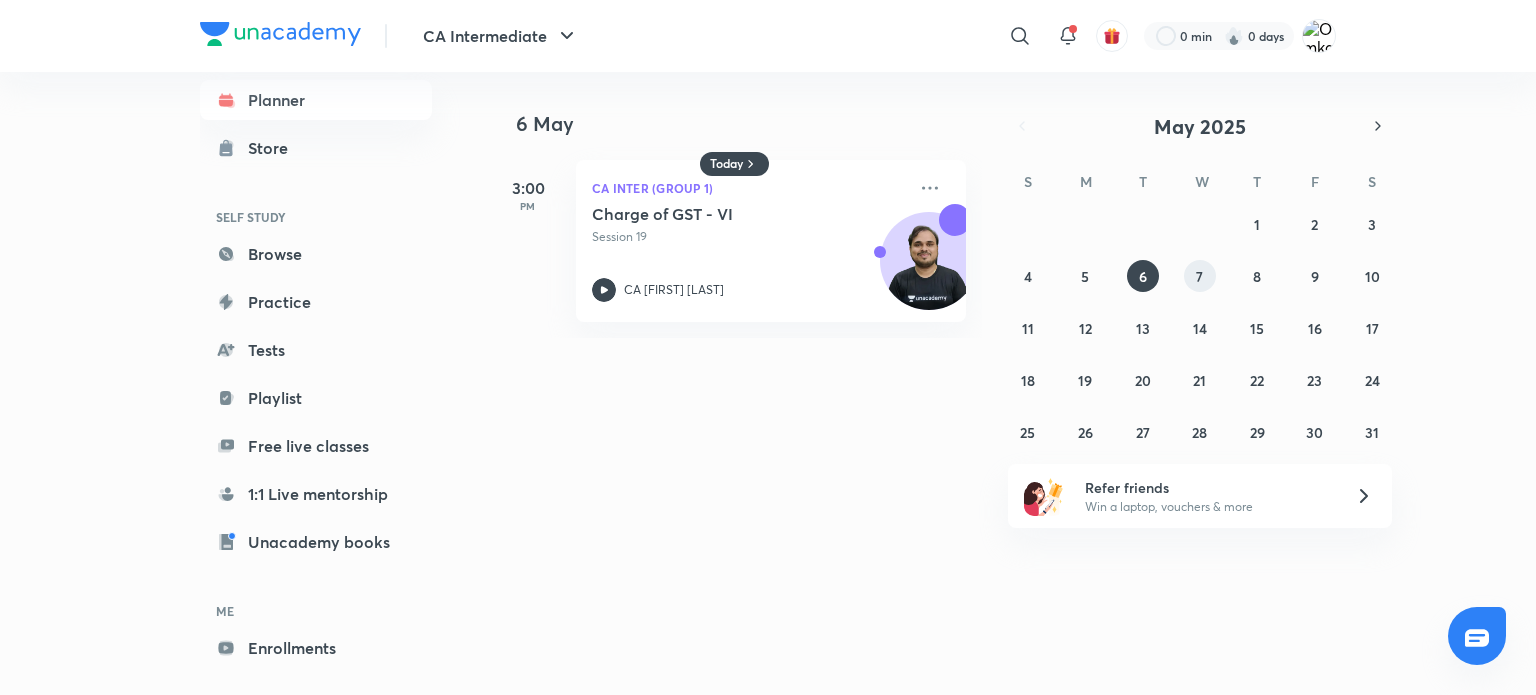 click on "27 28 29 30 1 2 3 4 5 6 7 8 9 10 11 12 13 14 15 16 17 18 19 20 21 22 23 24 25 26 27 28 29 30 31" at bounding box center (1200, 328) 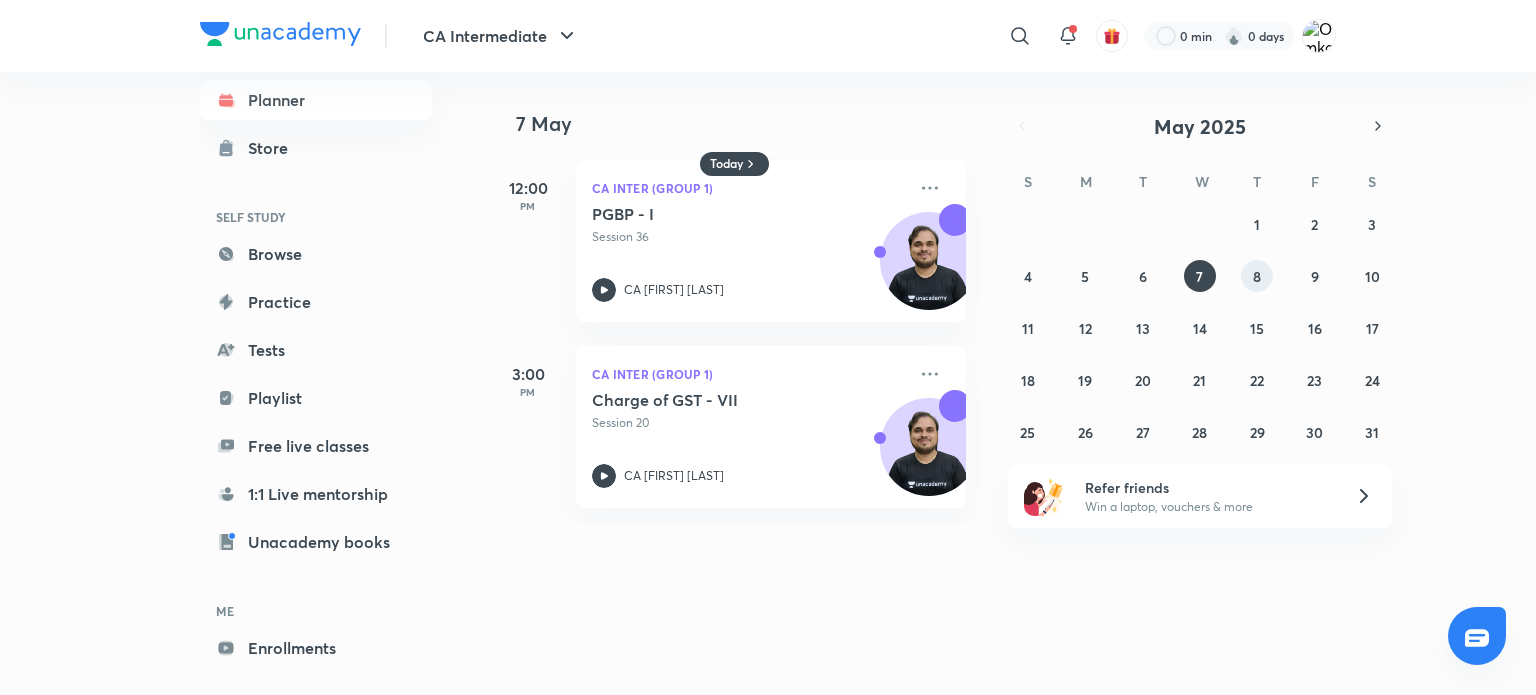 click on "8" at bounding box center [1257, 276] 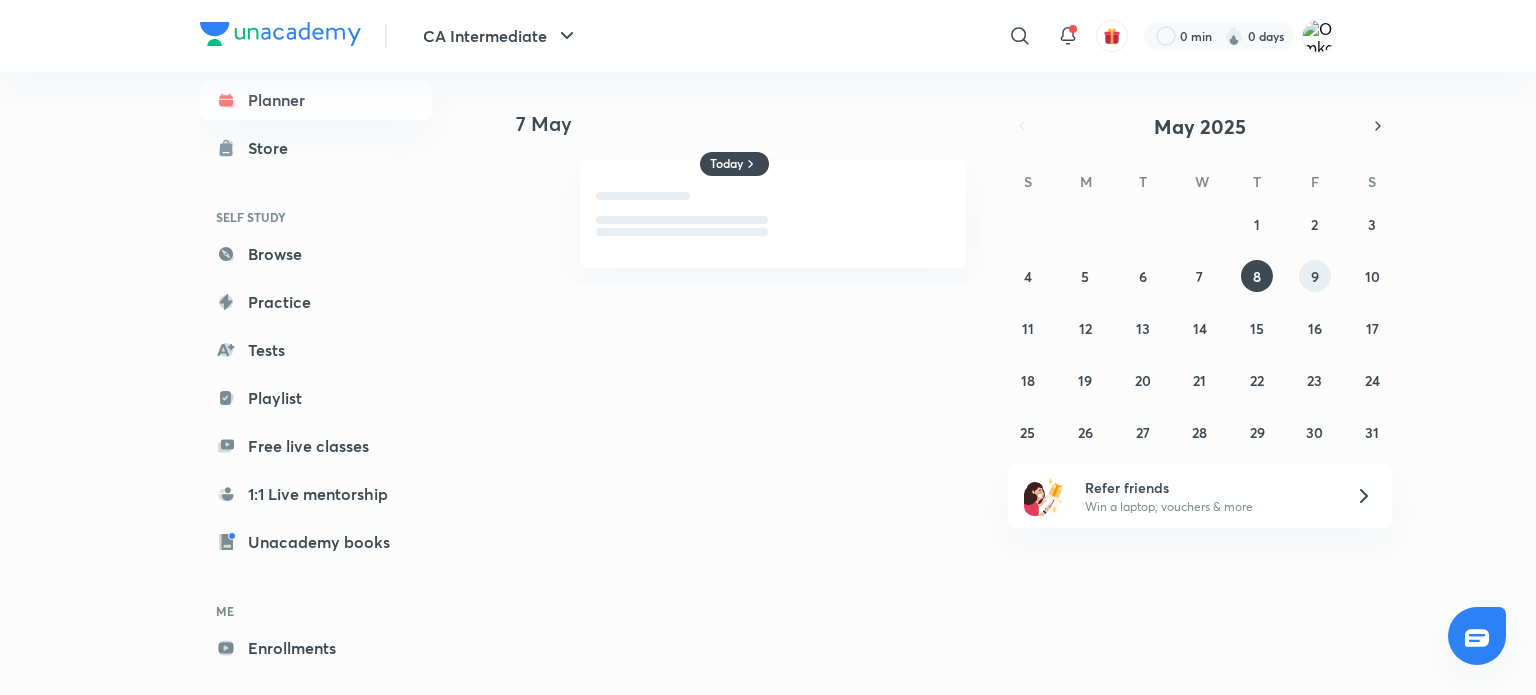 click on "9" at bounding box center [1315, 276] 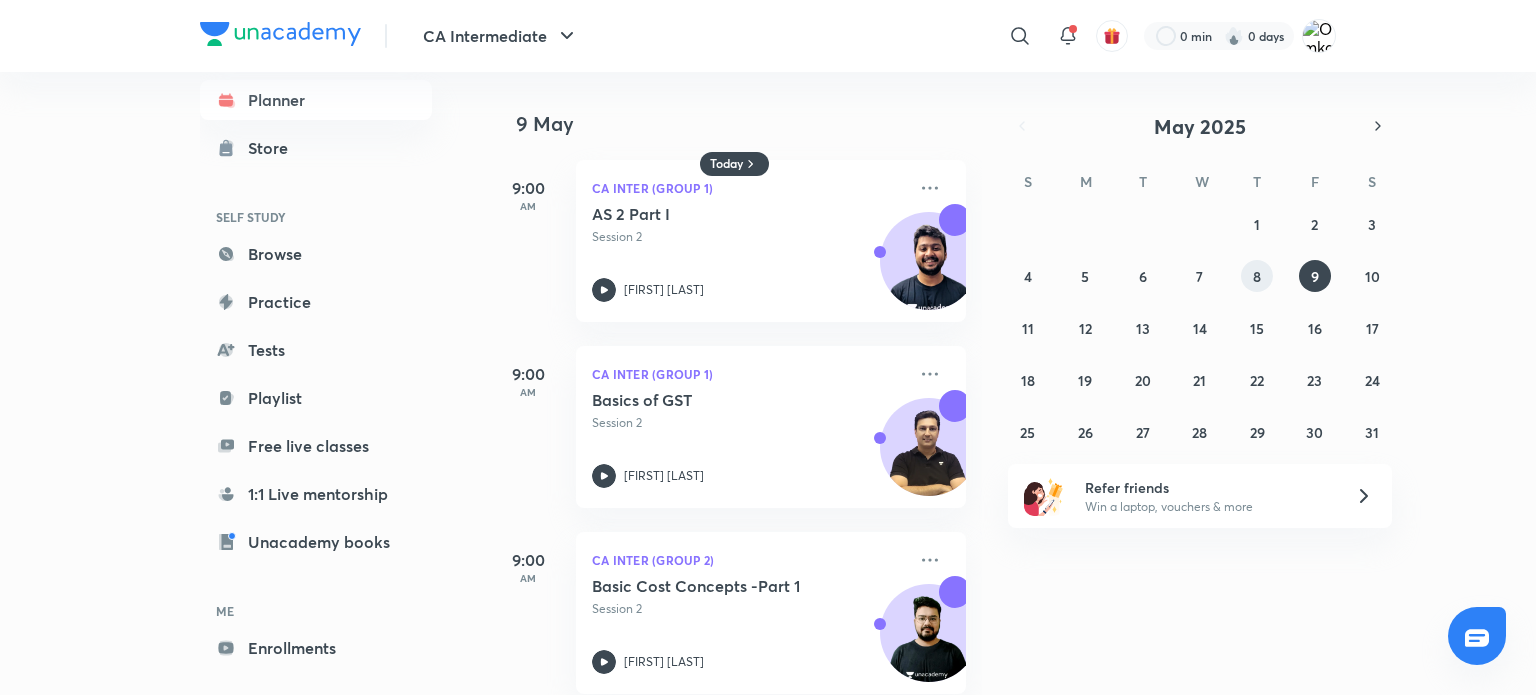 click on "27 28 29 30 1 2 3 4 5 6 7 8 9 10 11 12 13 14 15 16 17 18 19 20 21 22 23 24 25 26 27 28 29 30 31" at bounding box center [1200, 328] 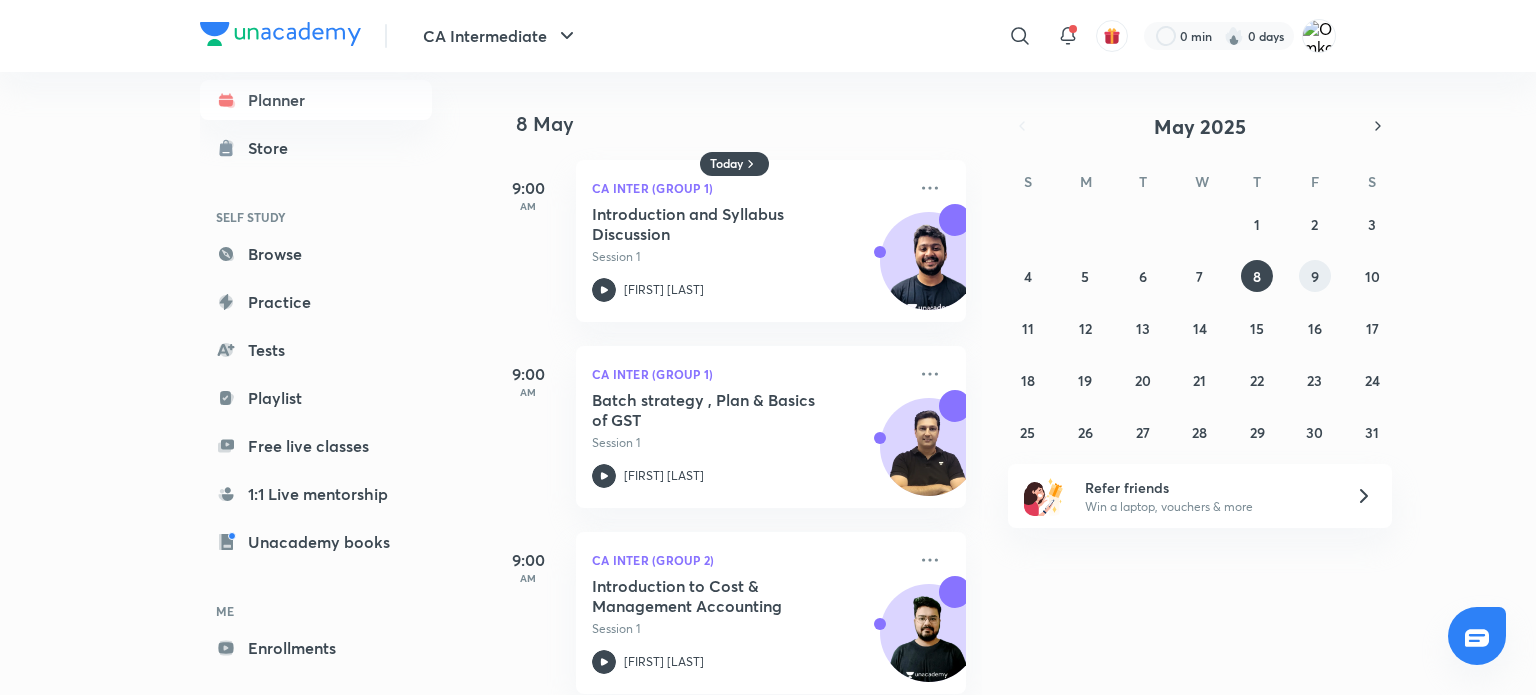 click on "9" at bounding box center [1315, 276] 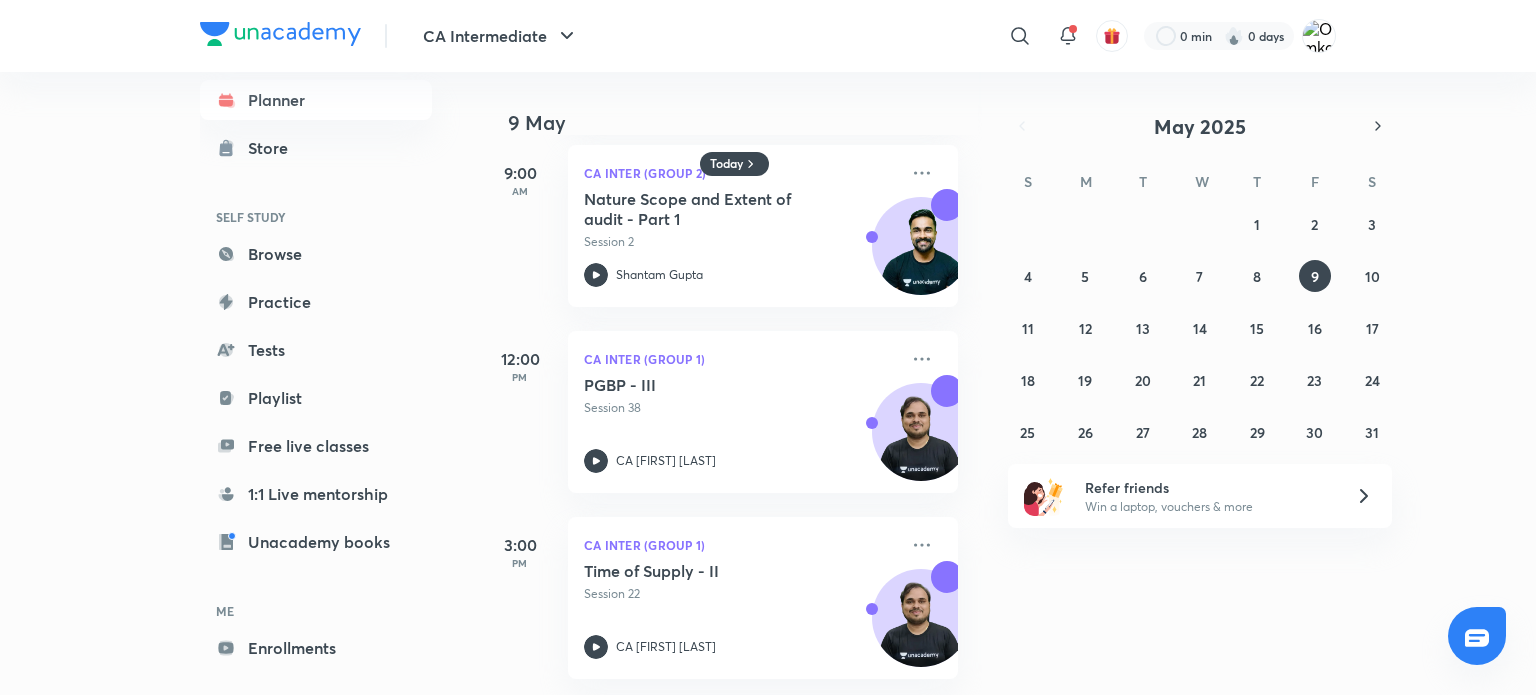 scroll, scrollTop: 1332, scrollLeft: 8, axis: both 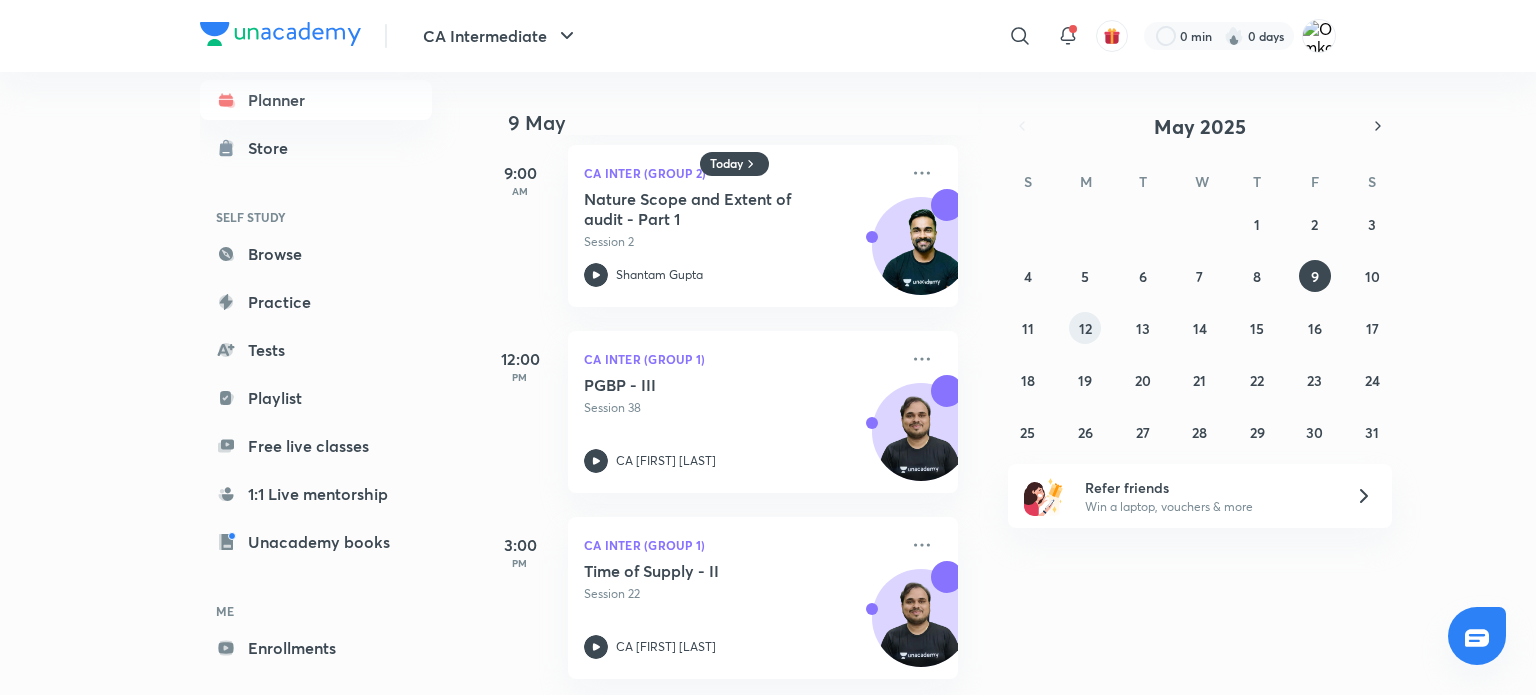drag, startPoint x: 1124, startPoint y: 335, endPoint x: 1098, endPoint y: 331, distance: 26.305893 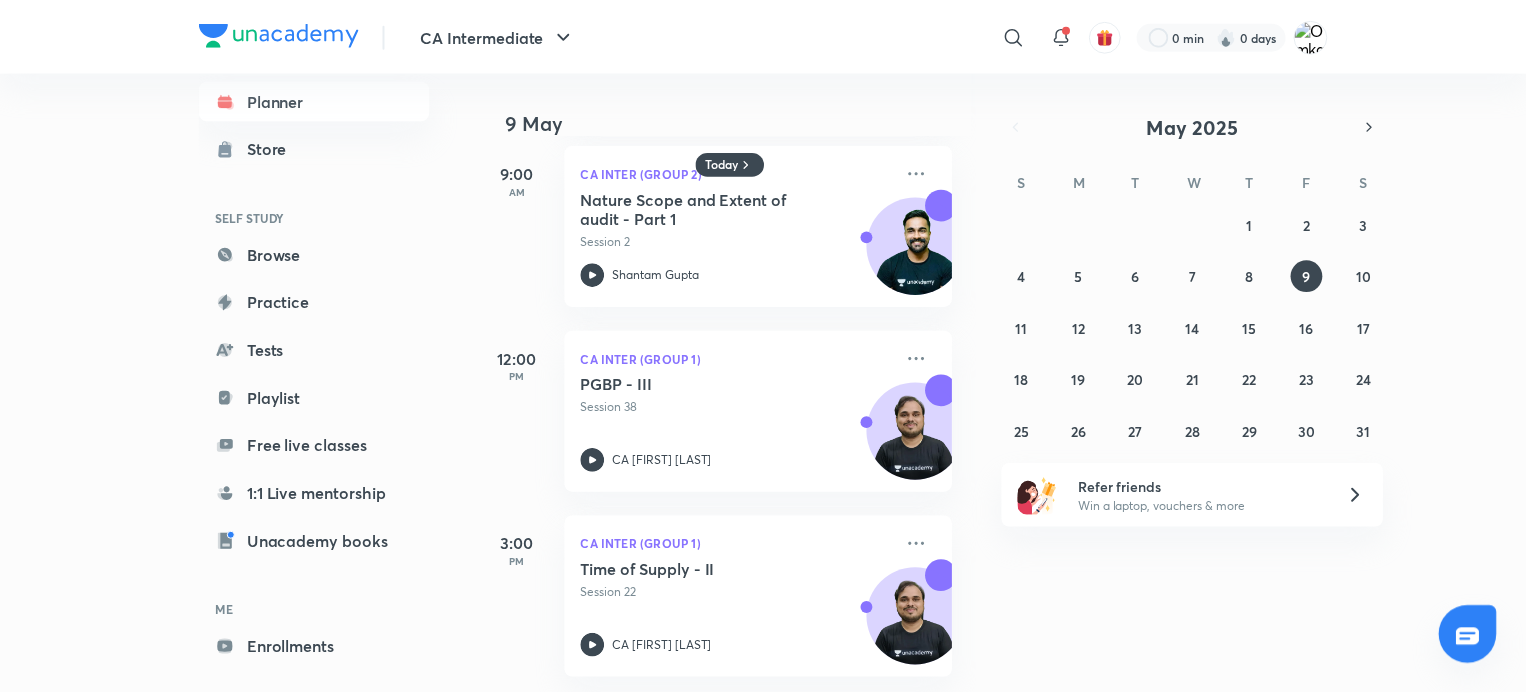 scroll, scrollTop: 108, scrollLeft: 0, axis: vertical 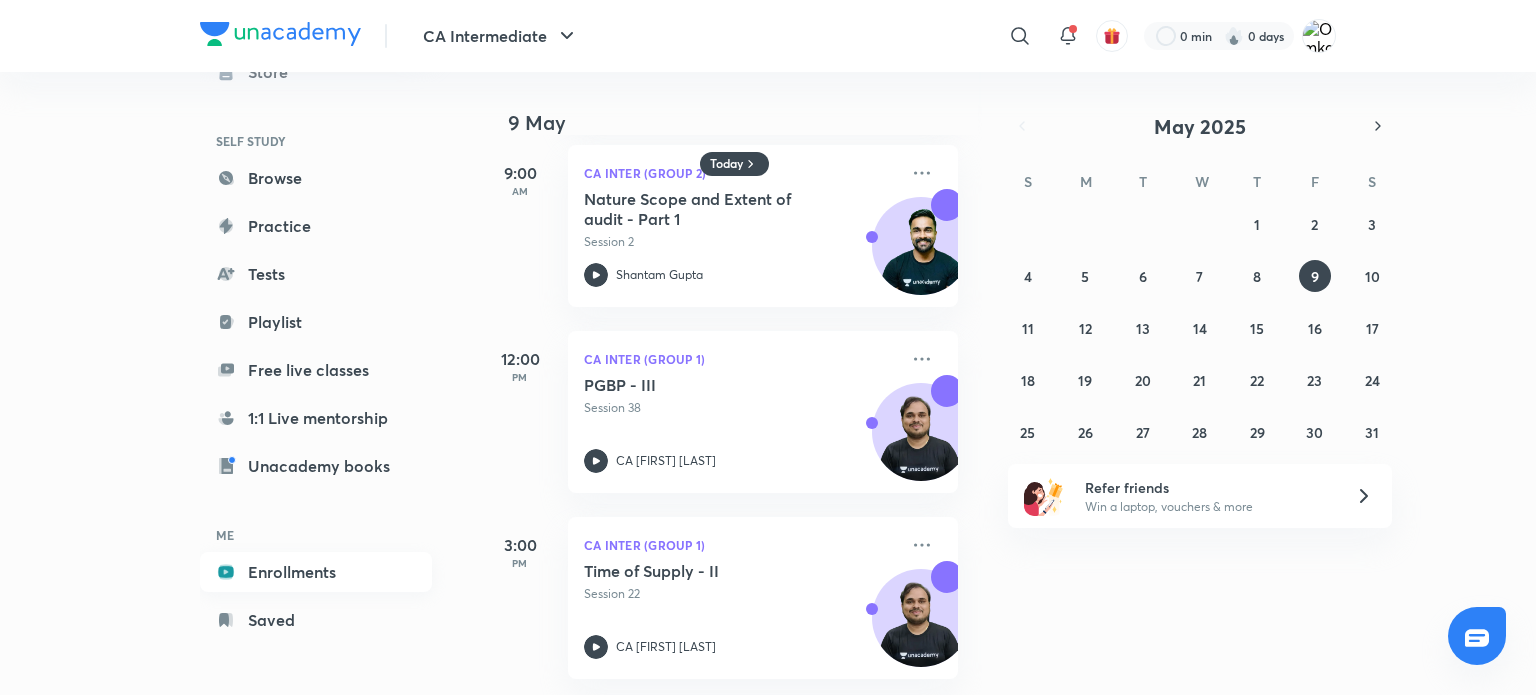 click on "Enrollments" at bounding box center [316, 572] 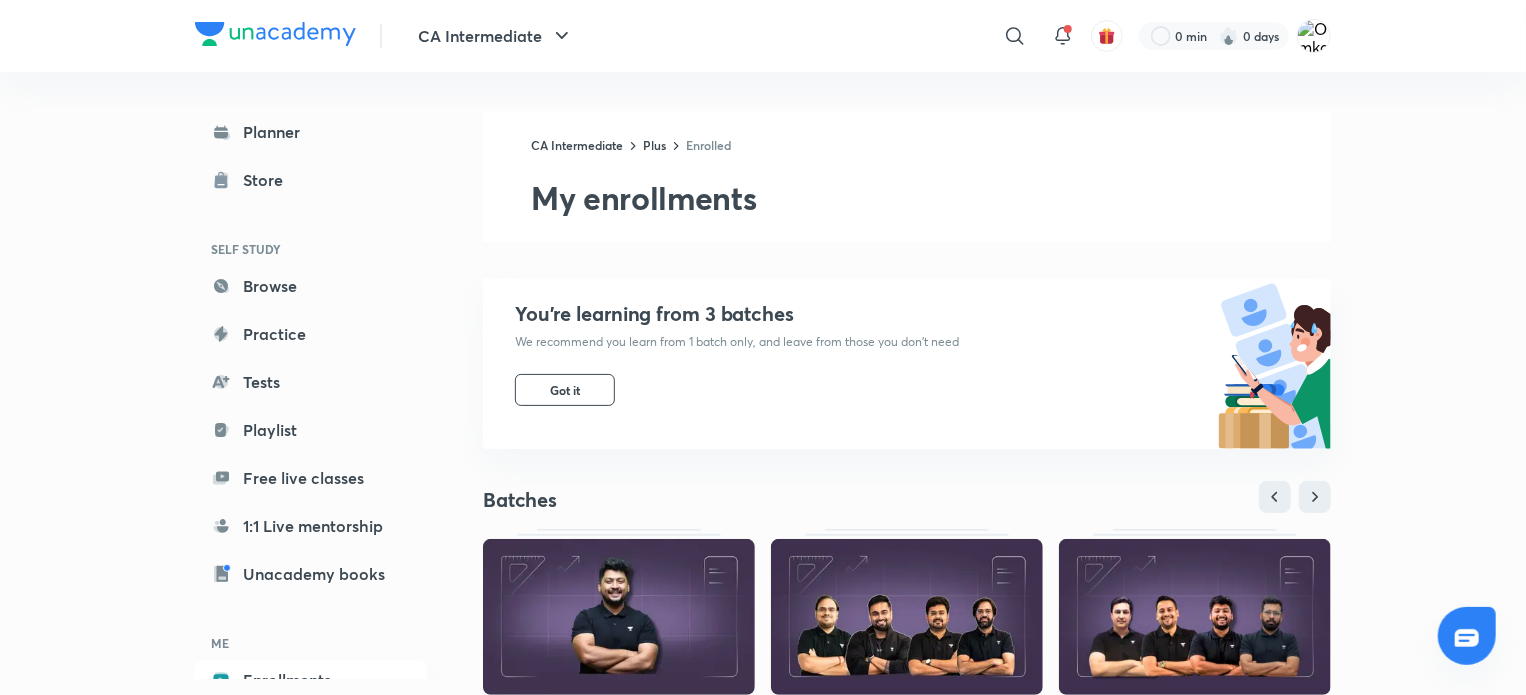 scroll, scrollTop: 226, scrollLeft: 0, axis: vertical 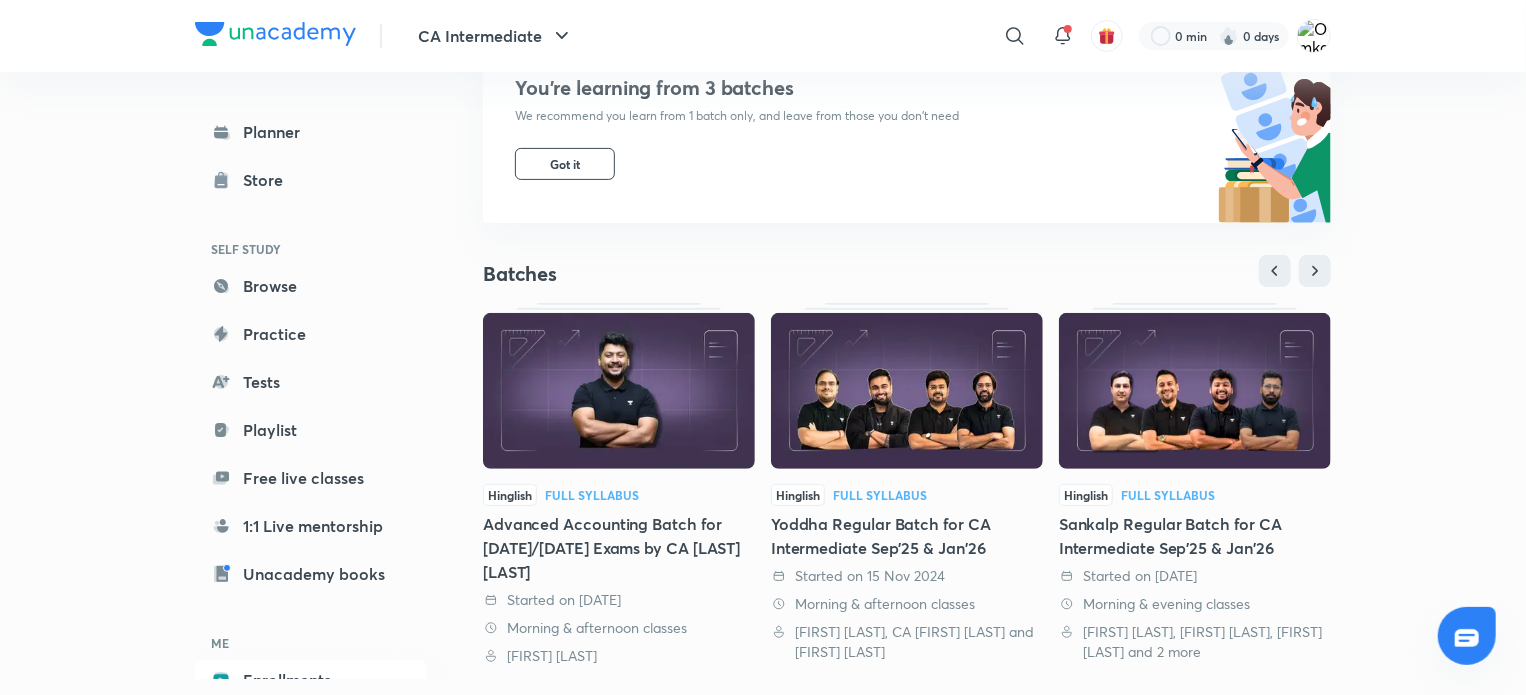 click on "Hinglish Full Syllabus Advanced Accounting Batch for Sep'25/Jan'26 Exams by CA Nakul Katheria   Started on 12 Nov 2024   Morning & afternoon classes   Nakul Katheria" at bounding box center [619, 484] 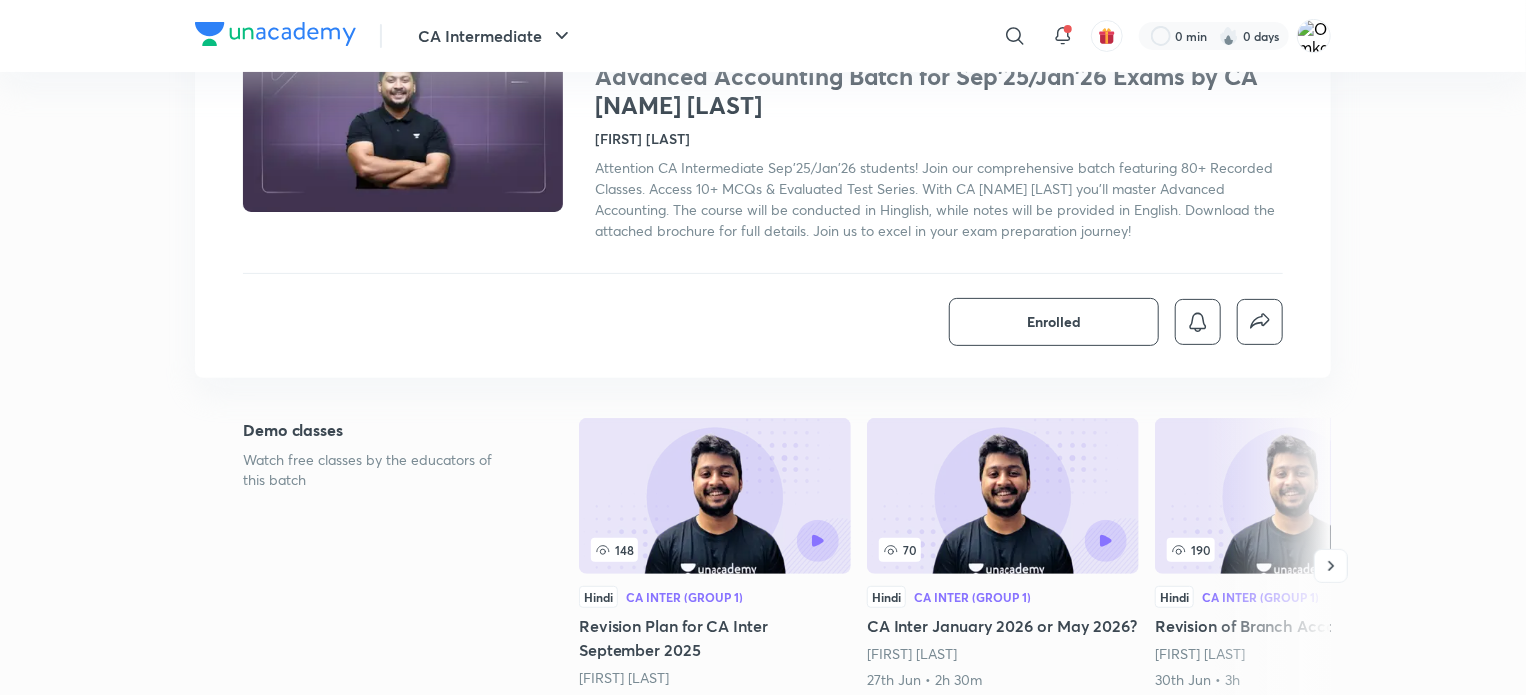 scroll, scrollTop: 176, scrollLeft: 0, axis: vertical 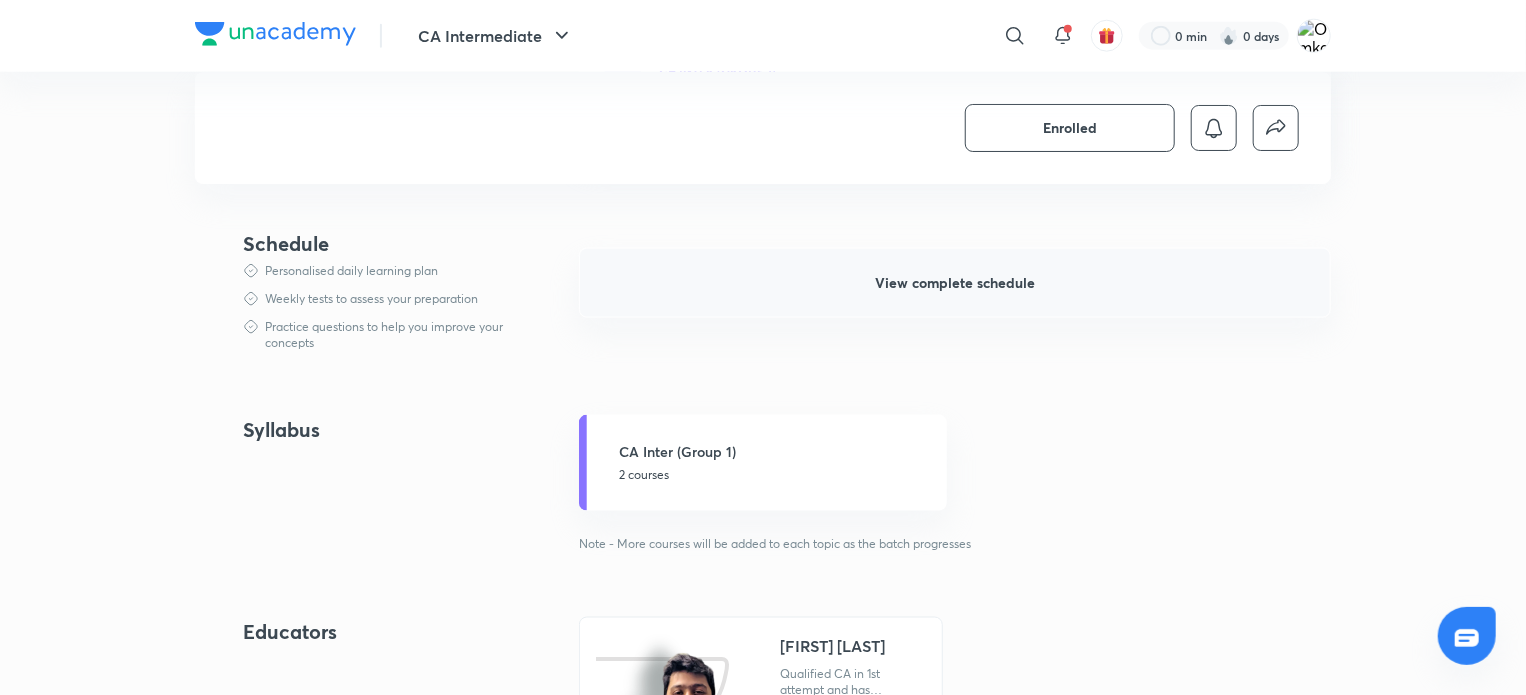 click on "View complete schedule" at bounding box center [955, 283] 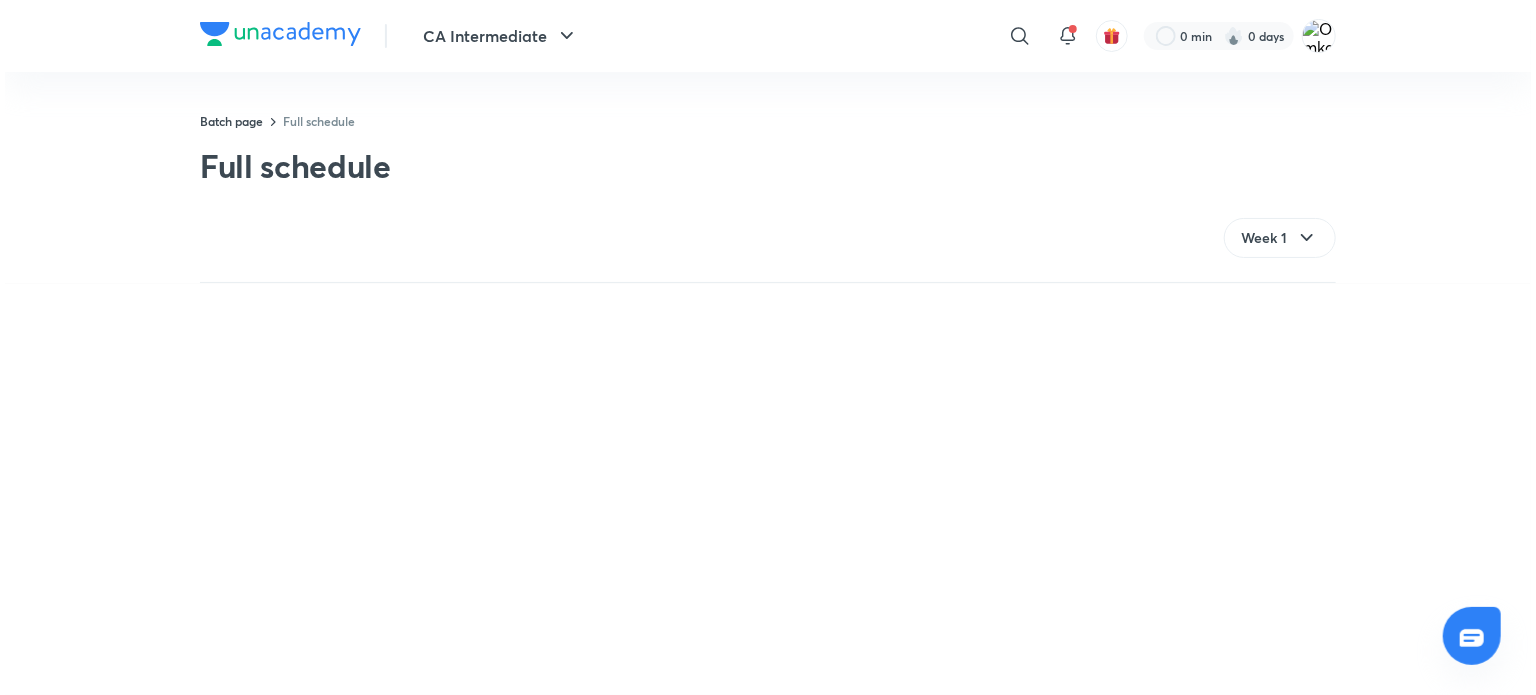 scroll, scrollTop: 0, scrollLeft: 0, axis: both 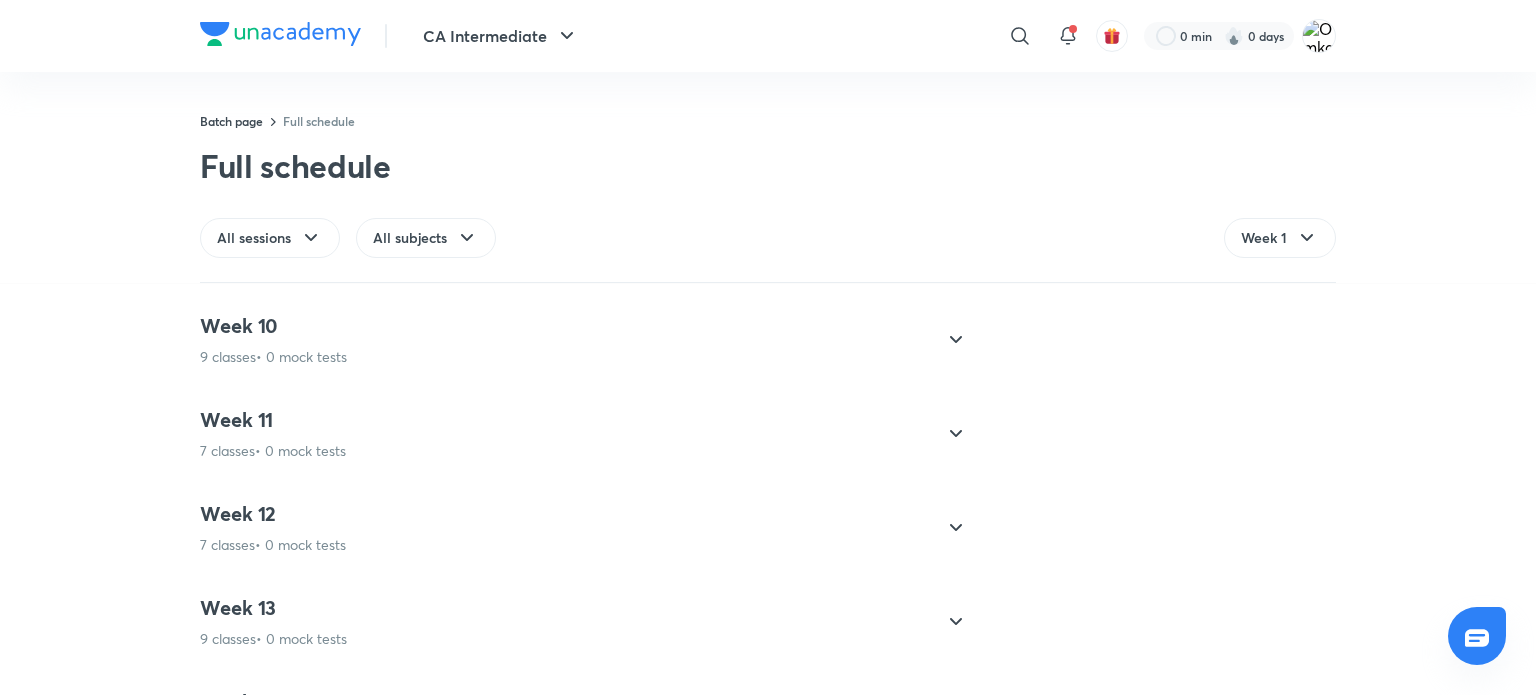 click on "7 classes  •   0 mock tests" at bounding box center (273, 545) 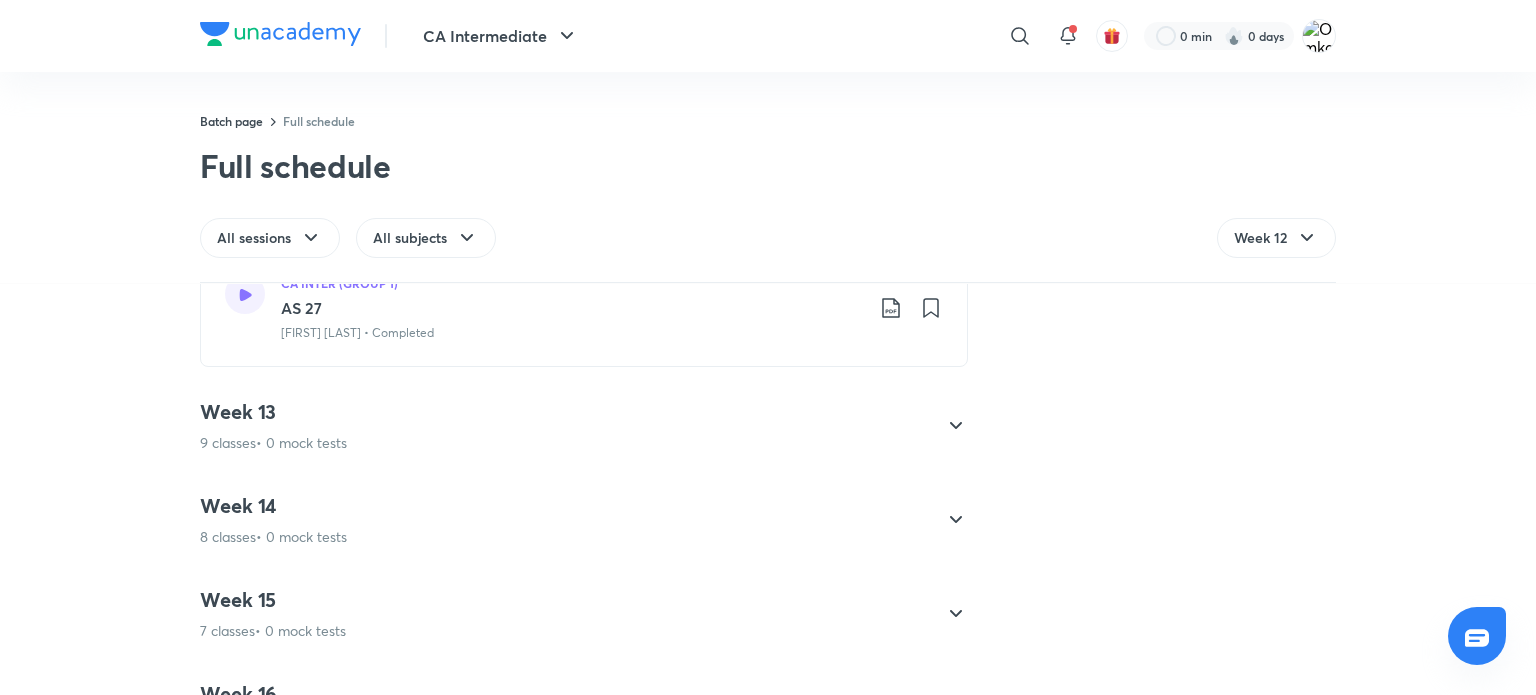 scroll, scrollTop: 2325, scrollLeft: 0, axis: vertical 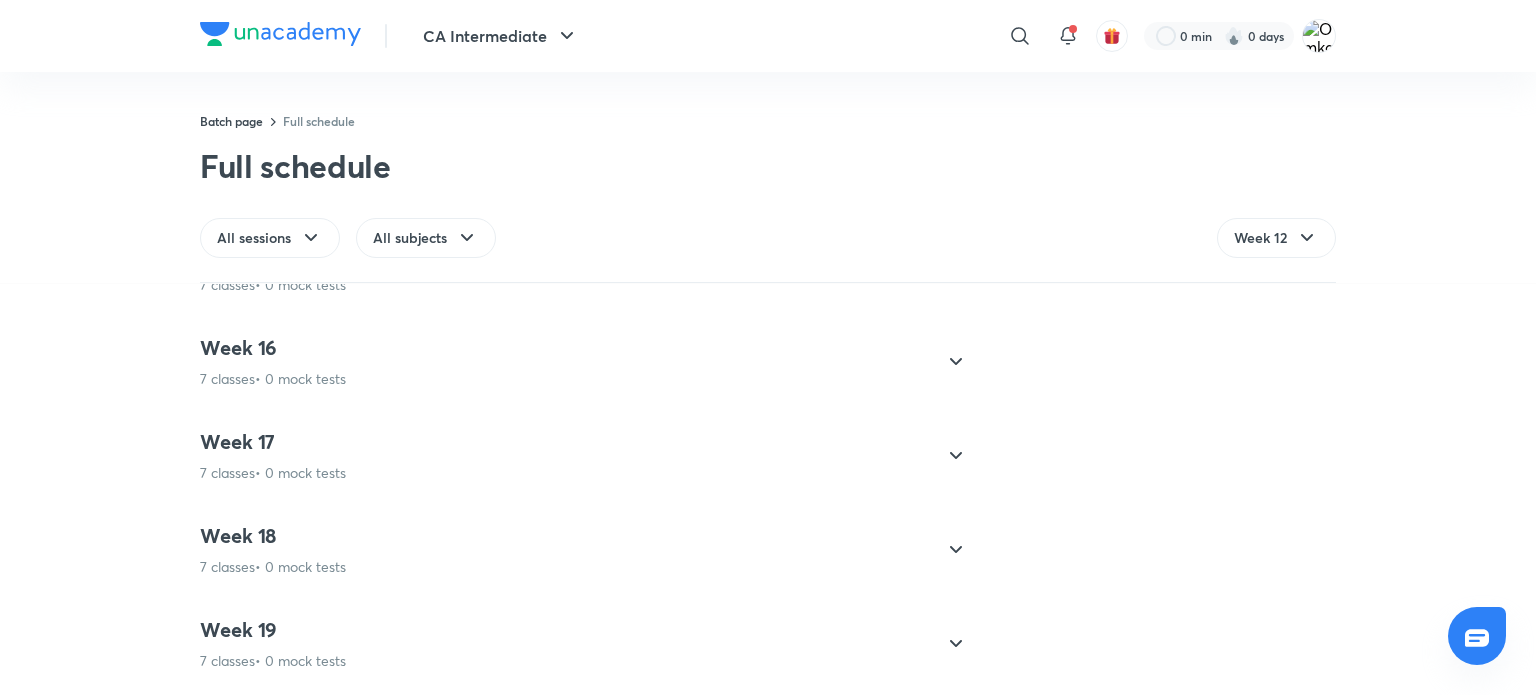click on "7 classes  •   0 mock tests" at bounding box center [273, 473] 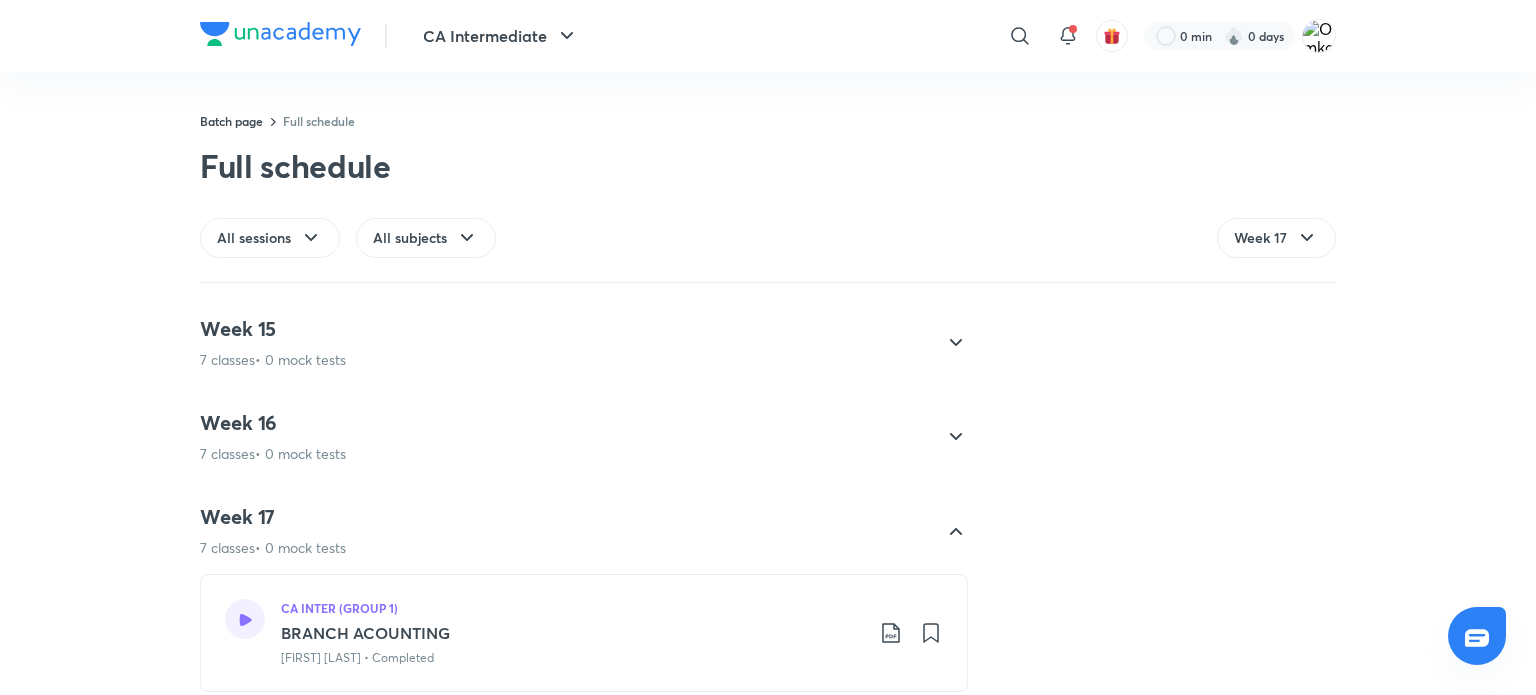 scroll, scrollTop: 1306, scrollLeft: 0, axis: vertical 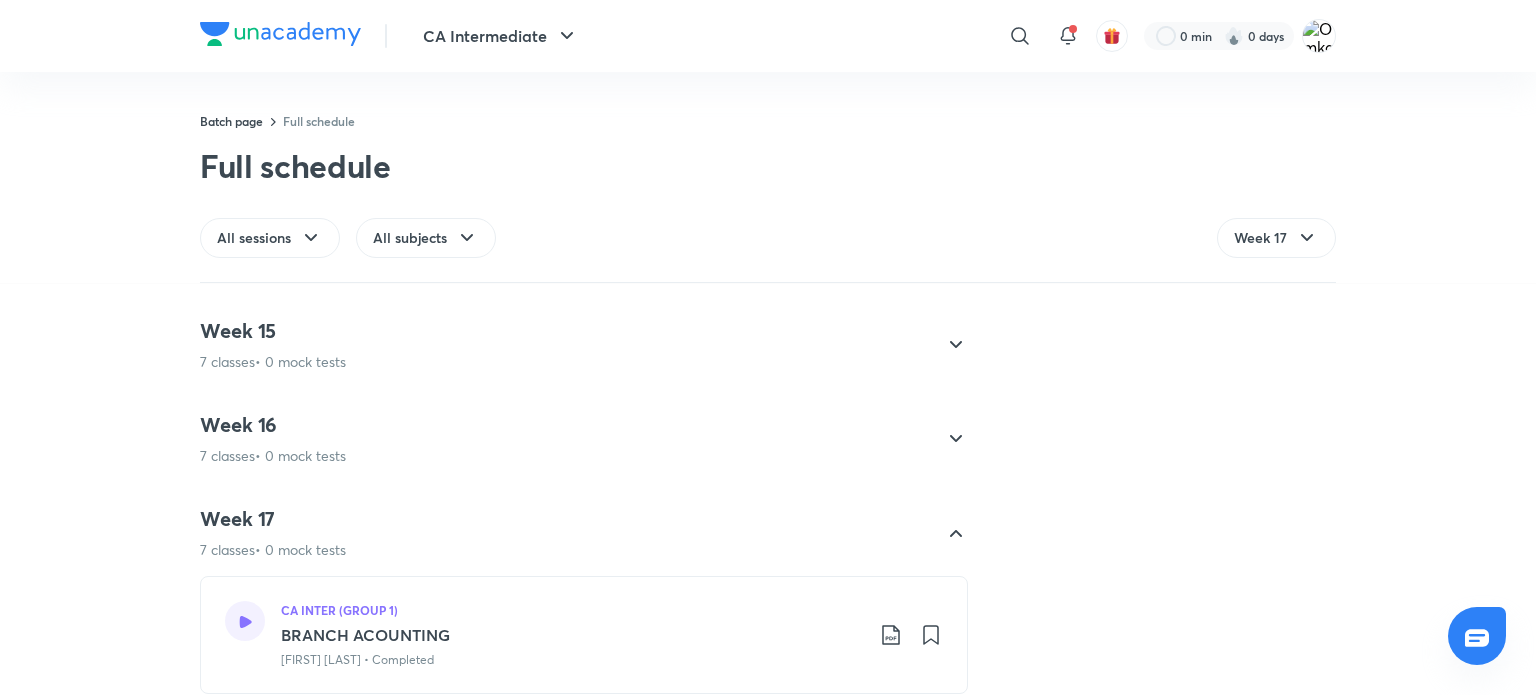 click on "Week 16" at bounding box center (273, 425) 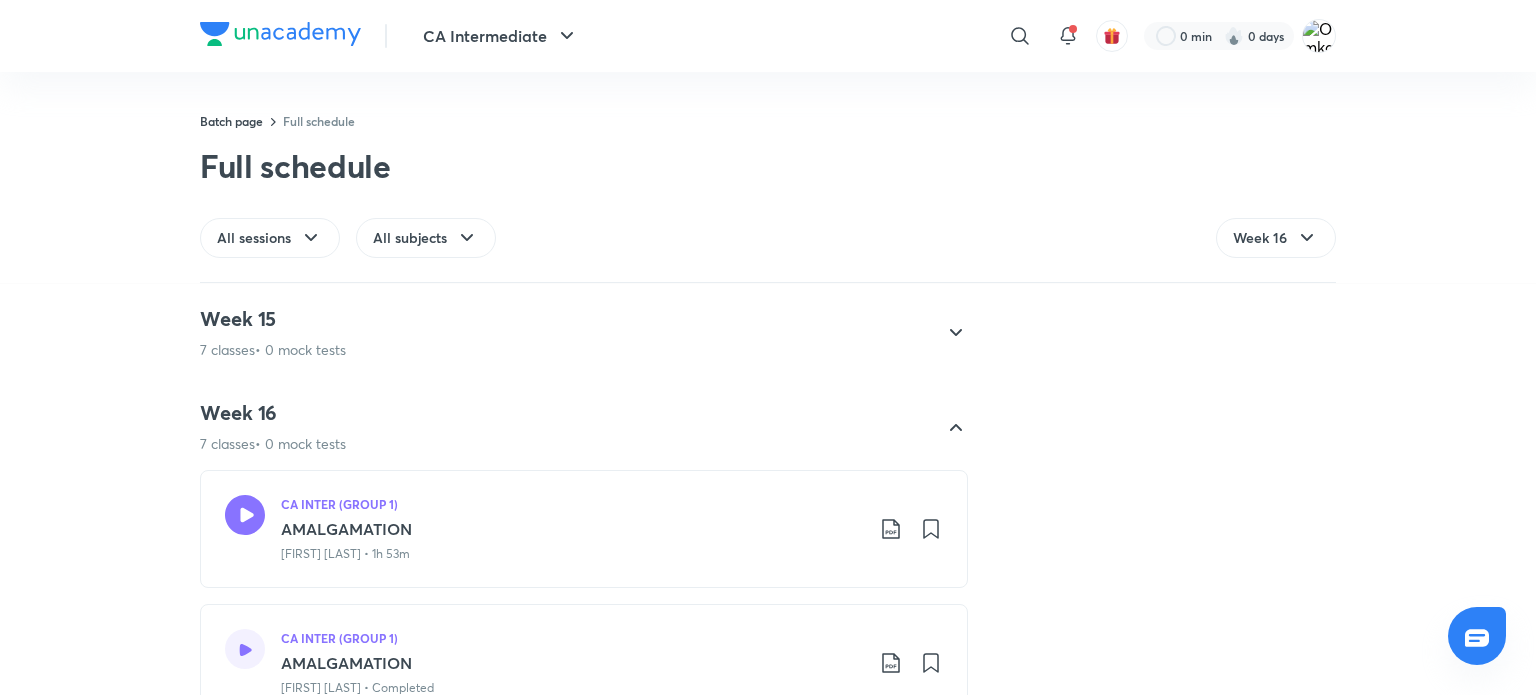 scroll, scrollTop: 1317, scrollLeft: 0, axis: vertical 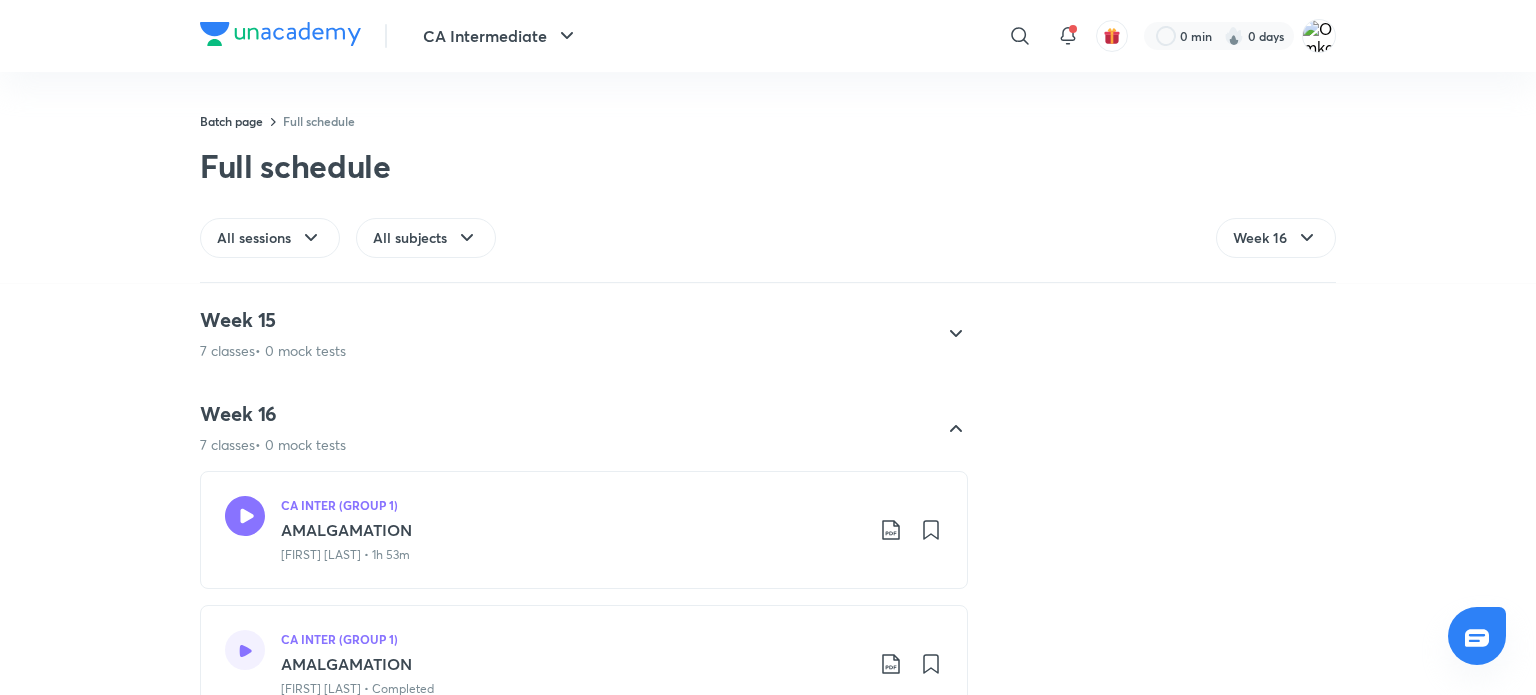 click on "Week 15 7 classes  •   0 mock tests" at bounding box center (273, 334) 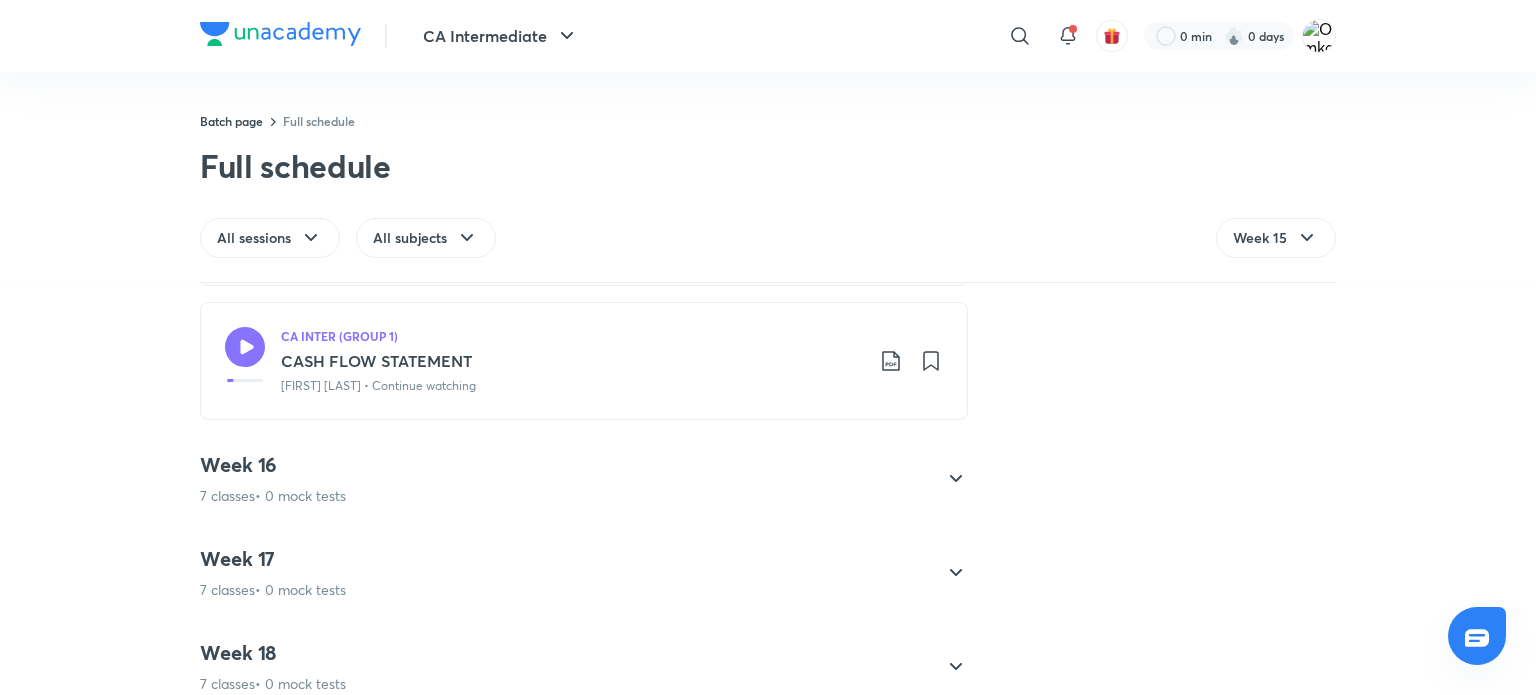 scroll, scrollTop: 2196, scrollLeft: 0, axis: vertical 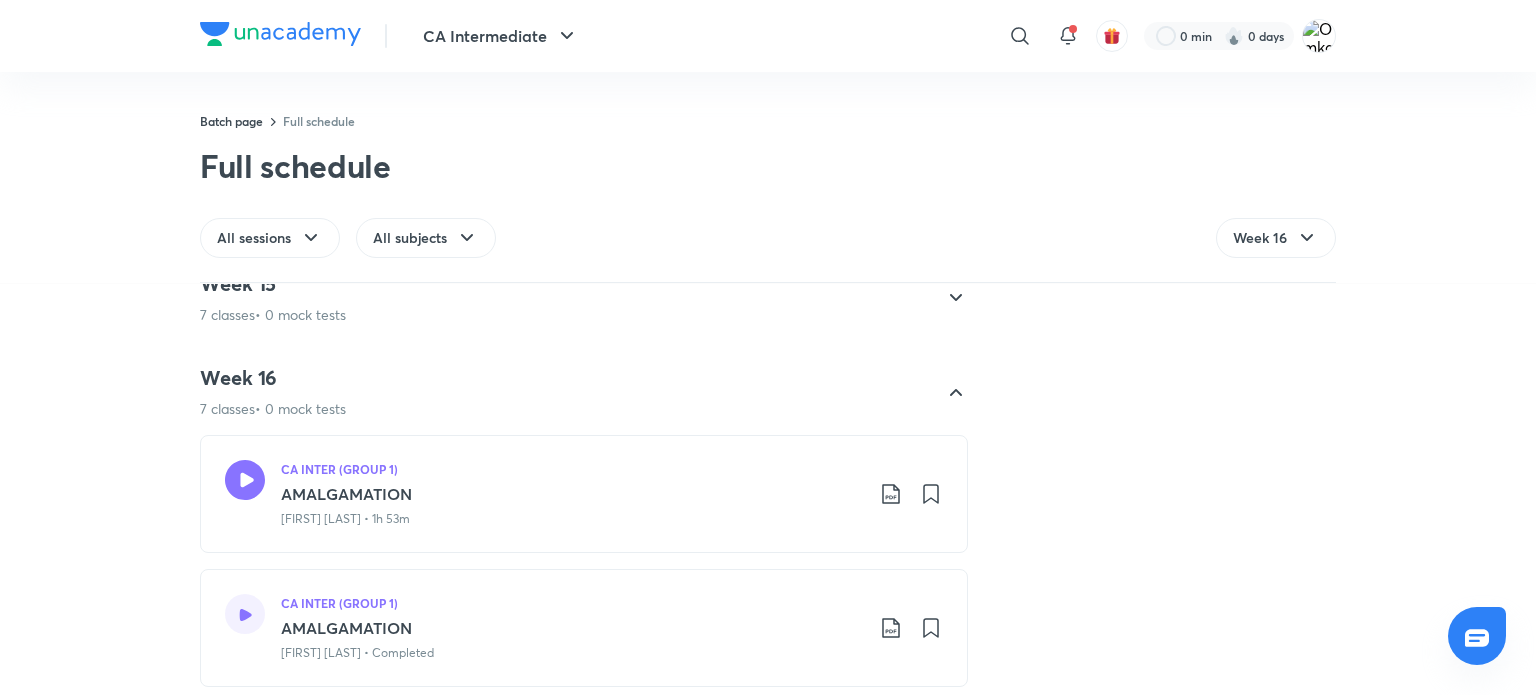 click 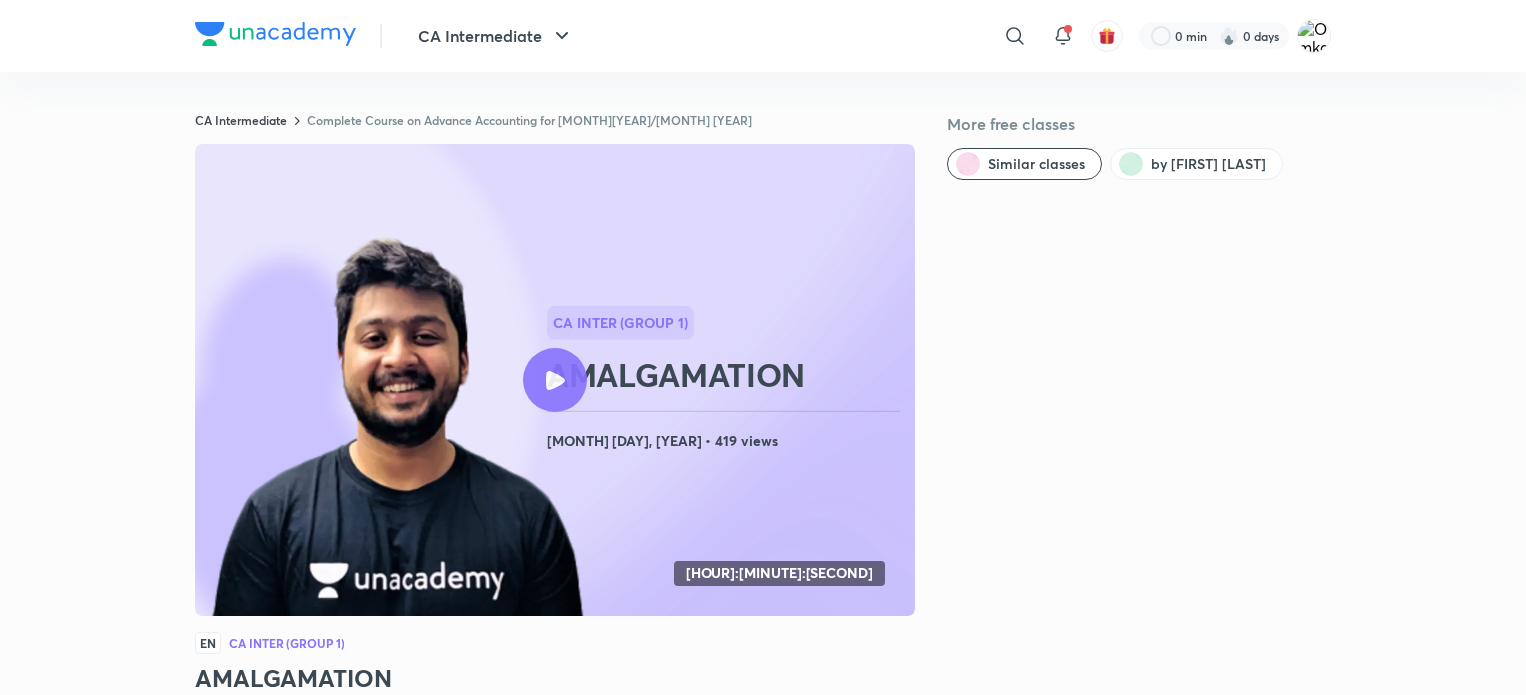 scroll, scrollTop: 0, scrollLeft: 0, axis: both 